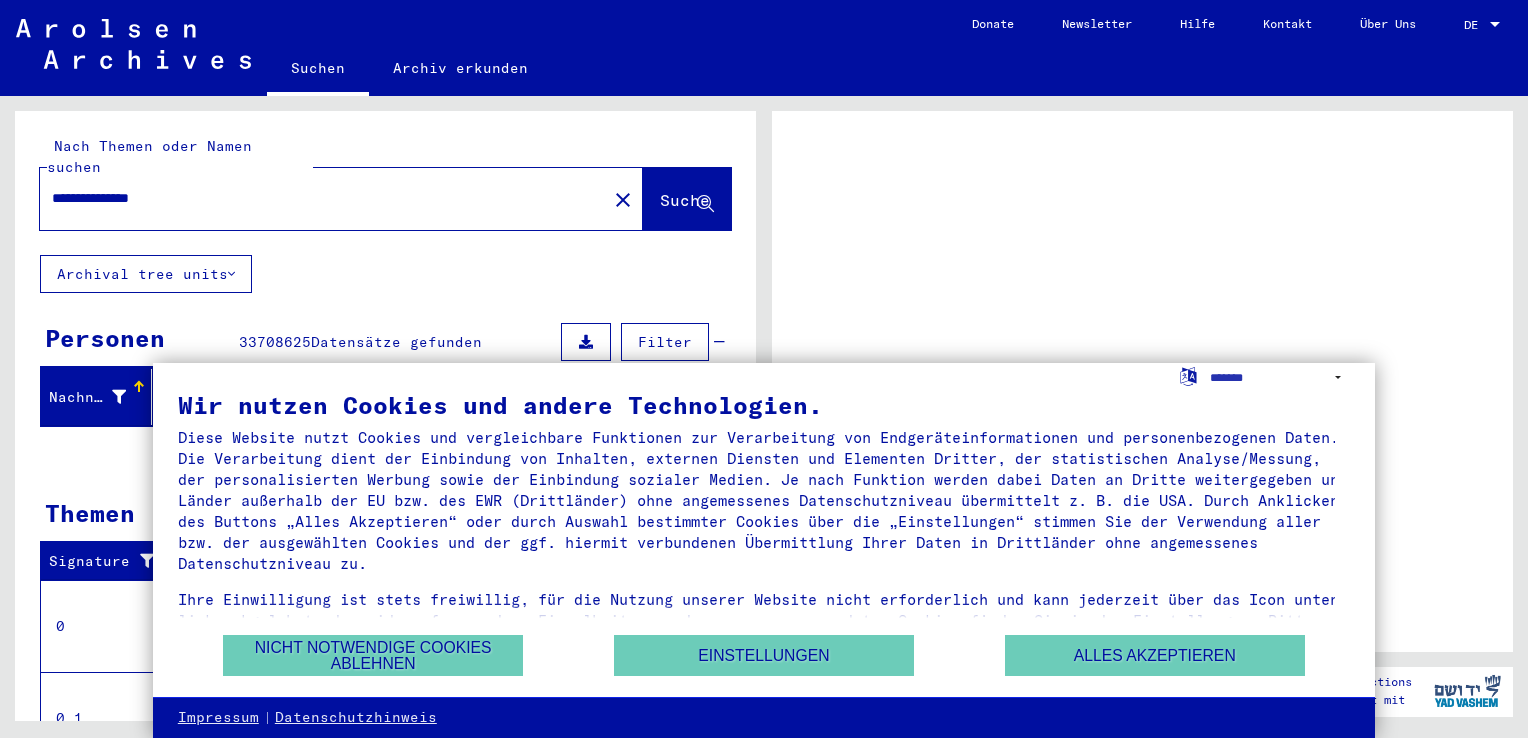 scroll, scrollTop: 0, scrollLeft: 0, axis: both 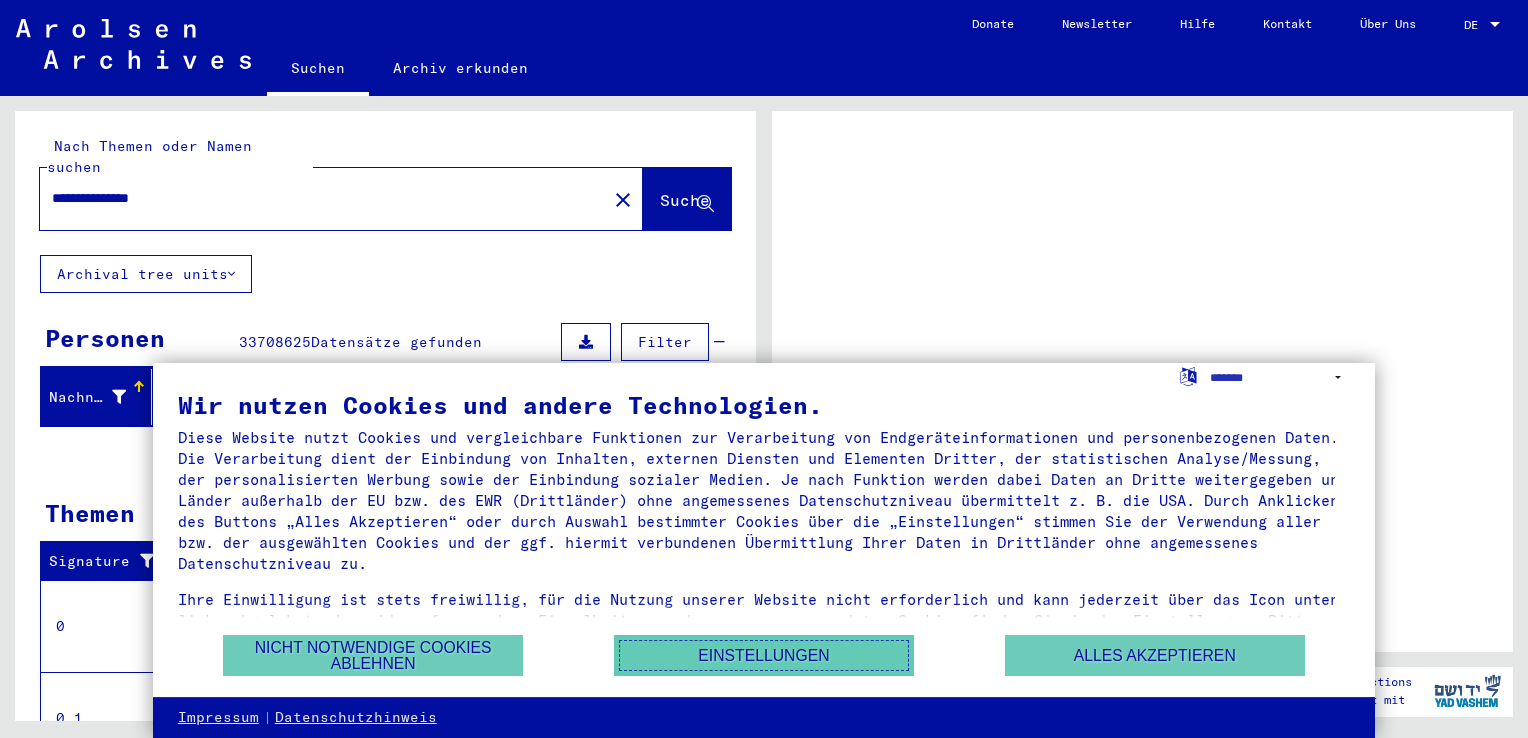 click on "Einstellungen" at bounding box center [764, 655] 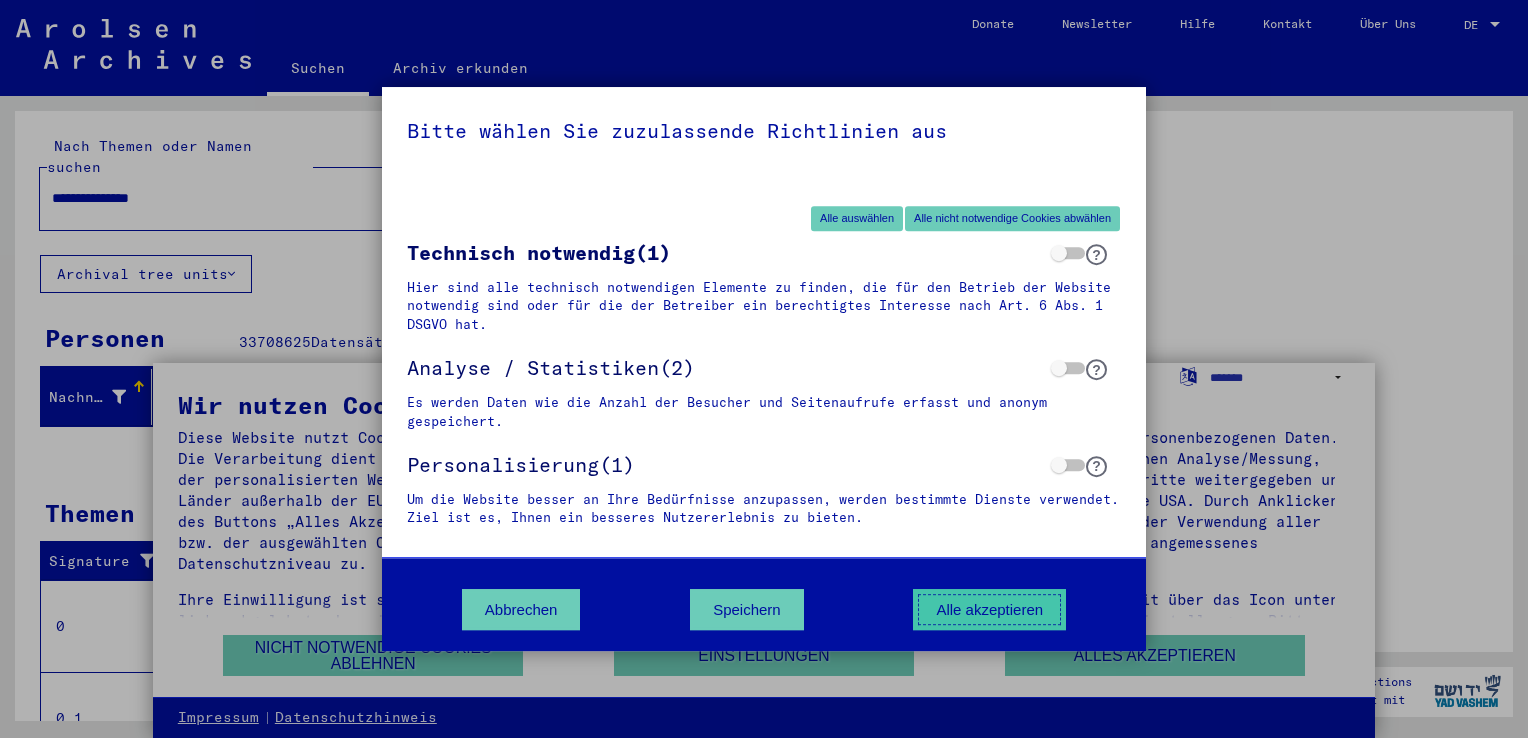 click on "Alle akzeptieren" at bounding box center [989, 609] 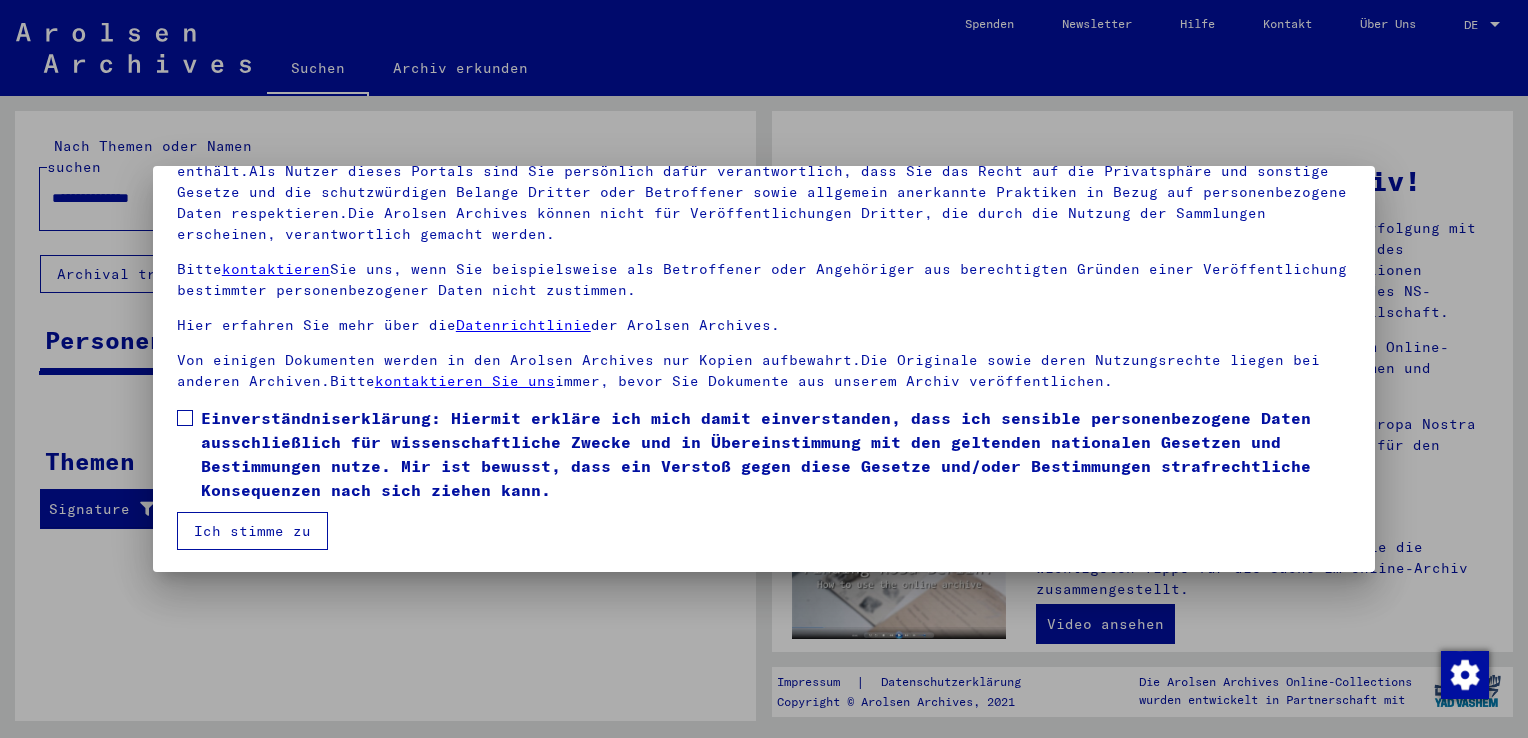 scroll, scrollTop: 173, scrollLeft: 0, axis: vertical 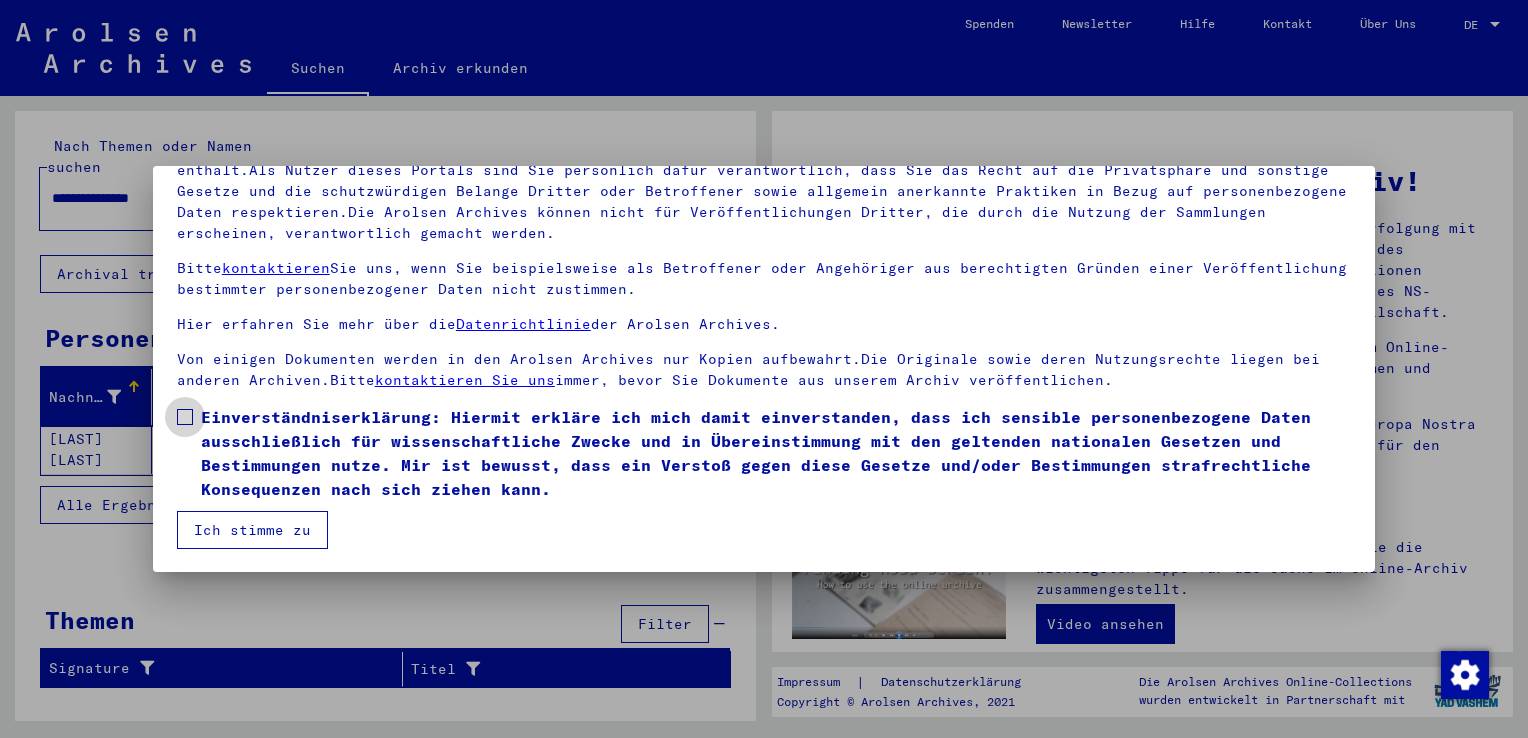 click at bounding box center [185, 417] 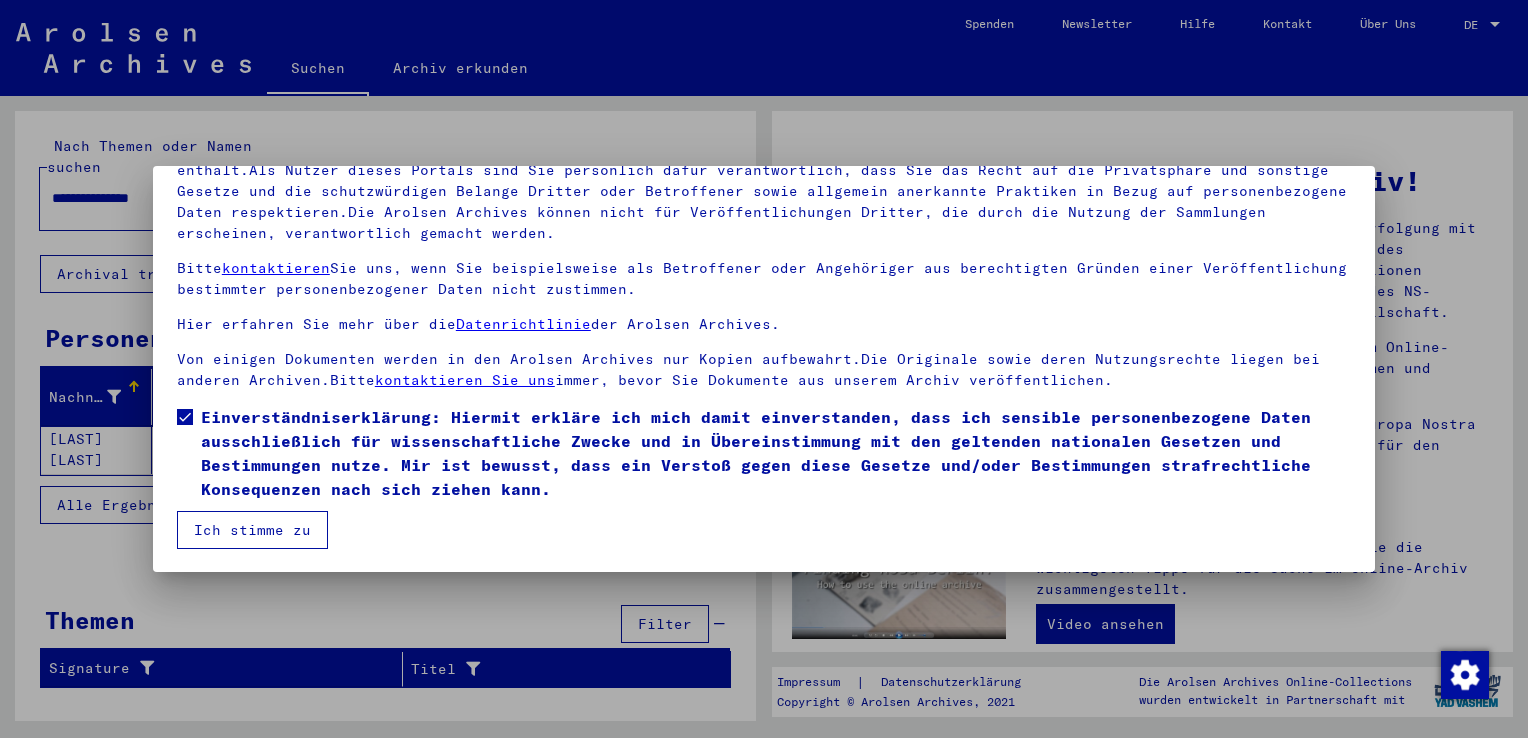 click on "Ich stimme zu" at bounding box center (252, 530) 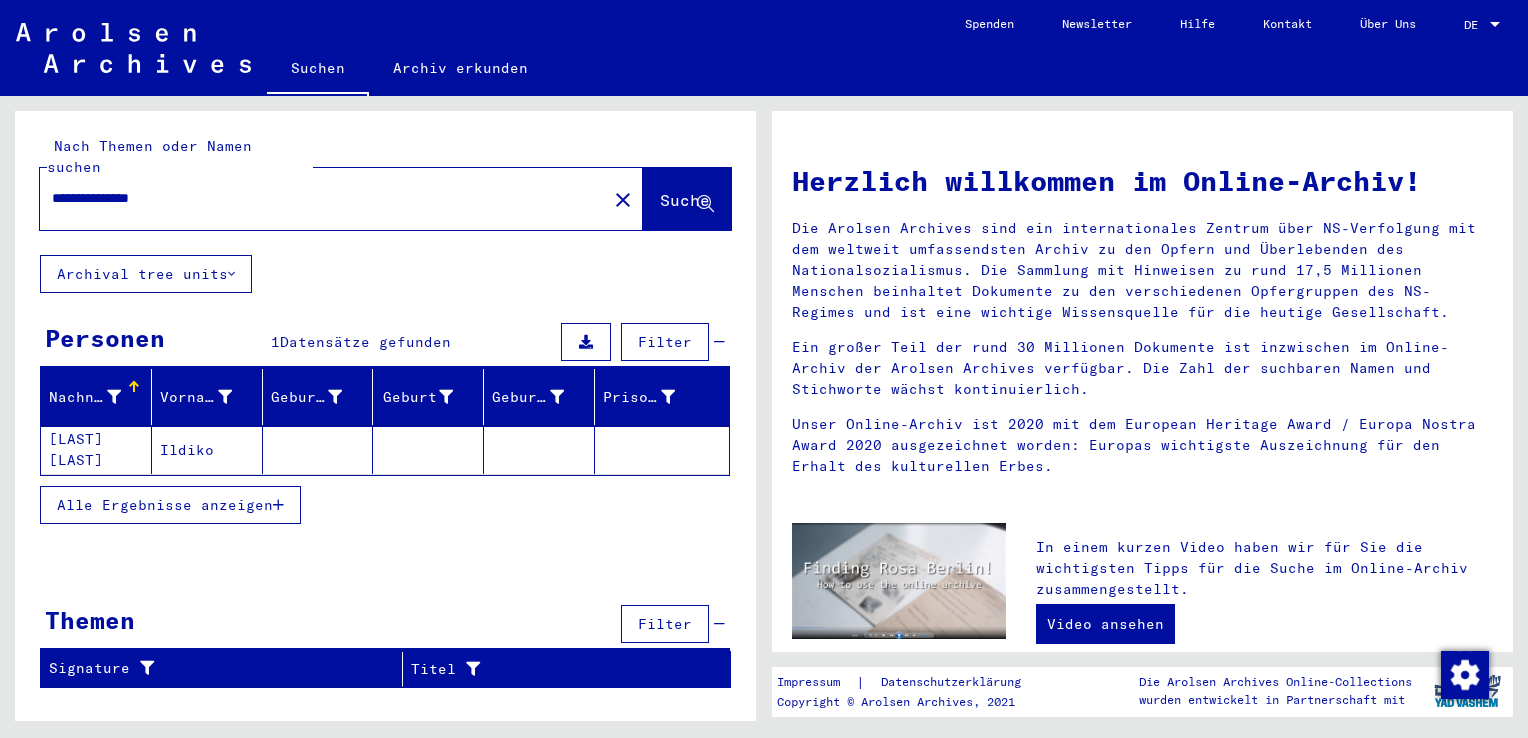 click on "Datensätze gefunden" at bounding box center (365, 342) 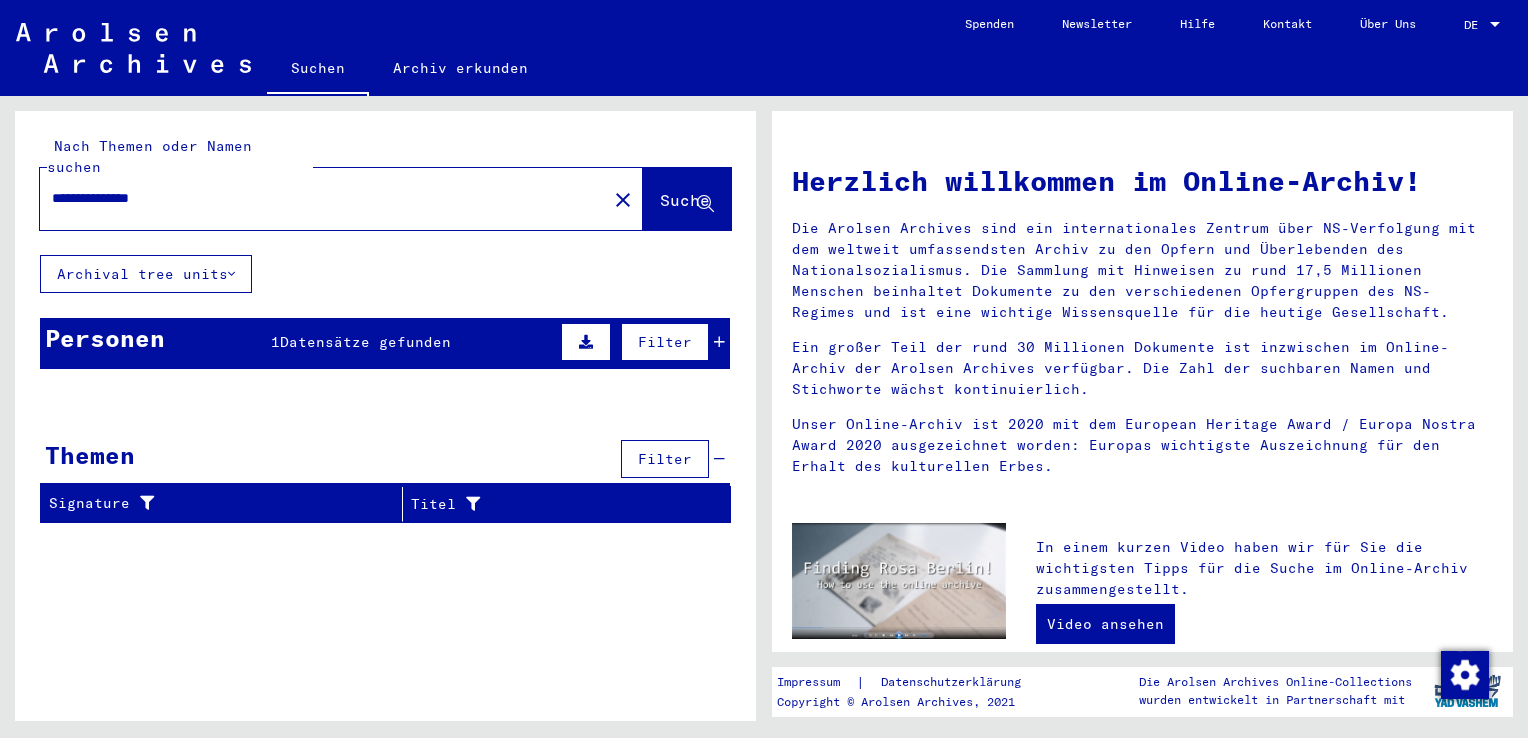 click on "Datensätze gefunden" at bounding box center [365, 342] 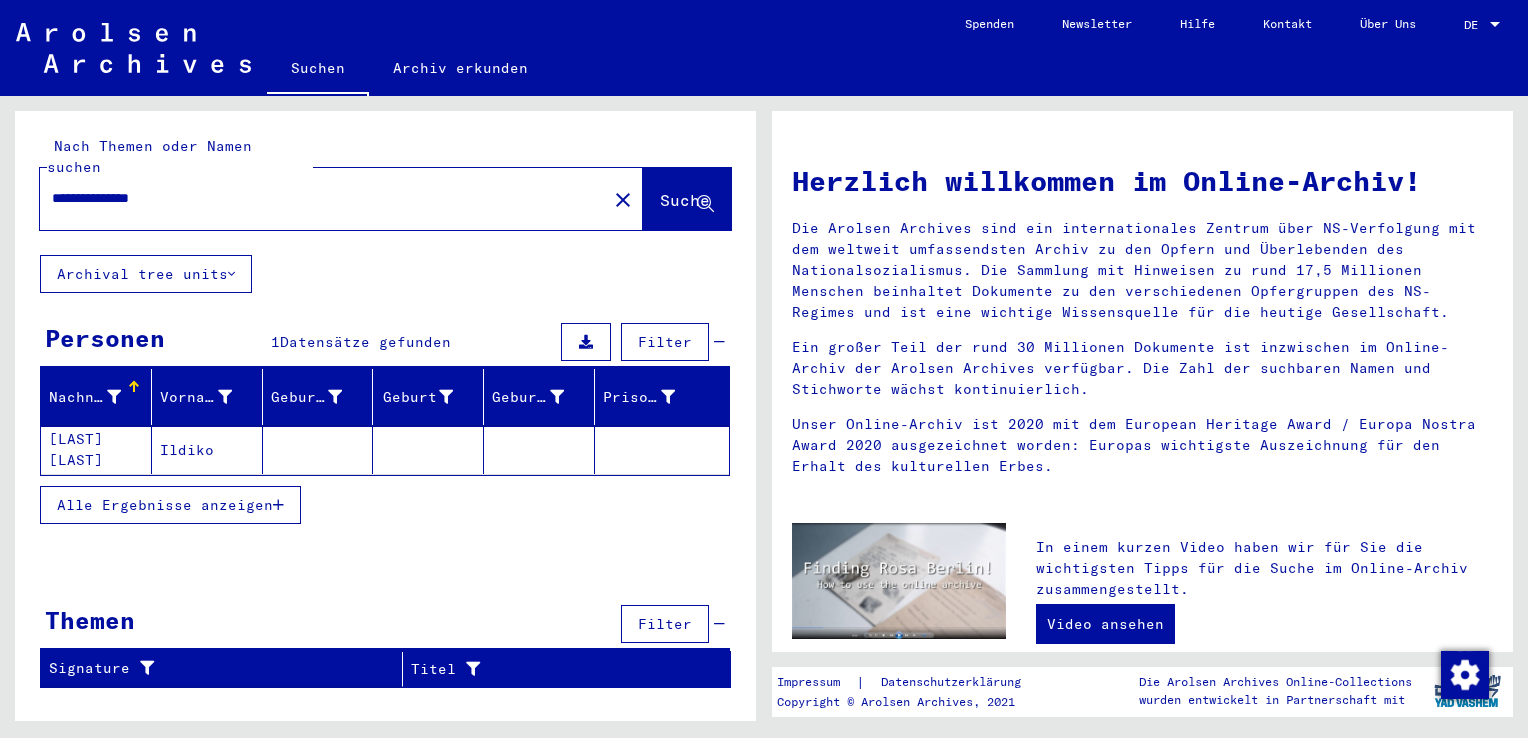 click on "Alle Ergebnisse anzeigen" at bounding box center (165, 505) 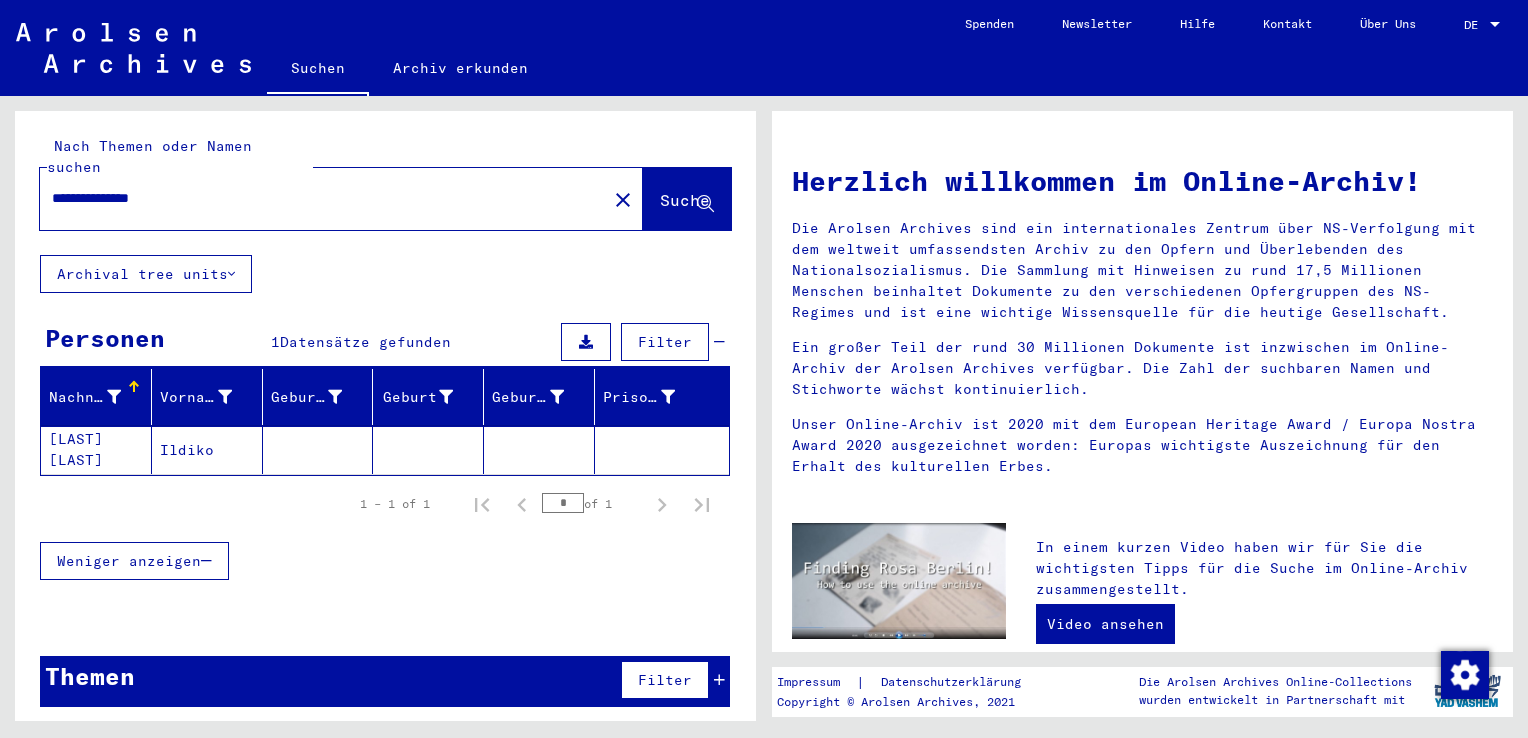 click on "[LAST] [LAST]" 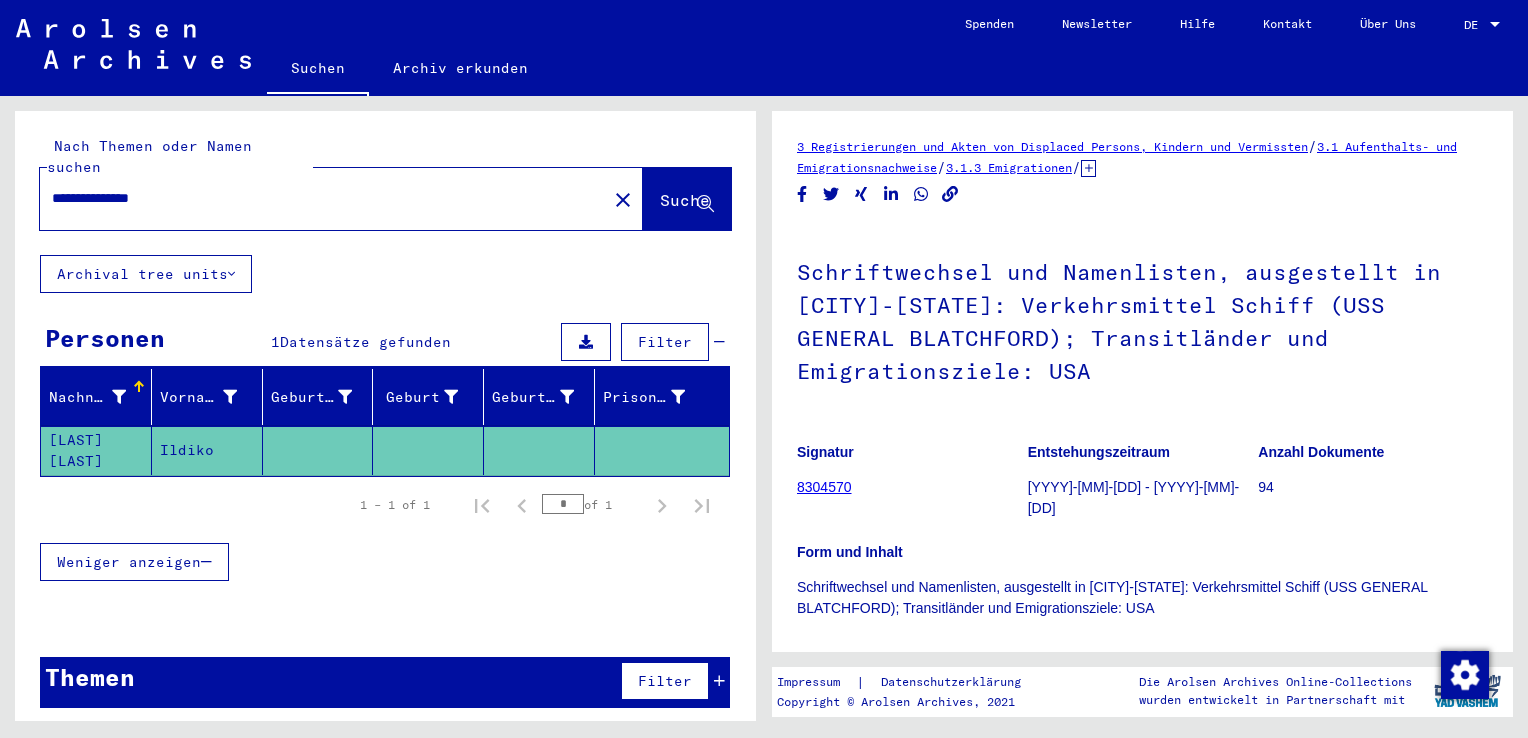 scroll, scrollTop: 0, scrollLeft: 0, axis: both 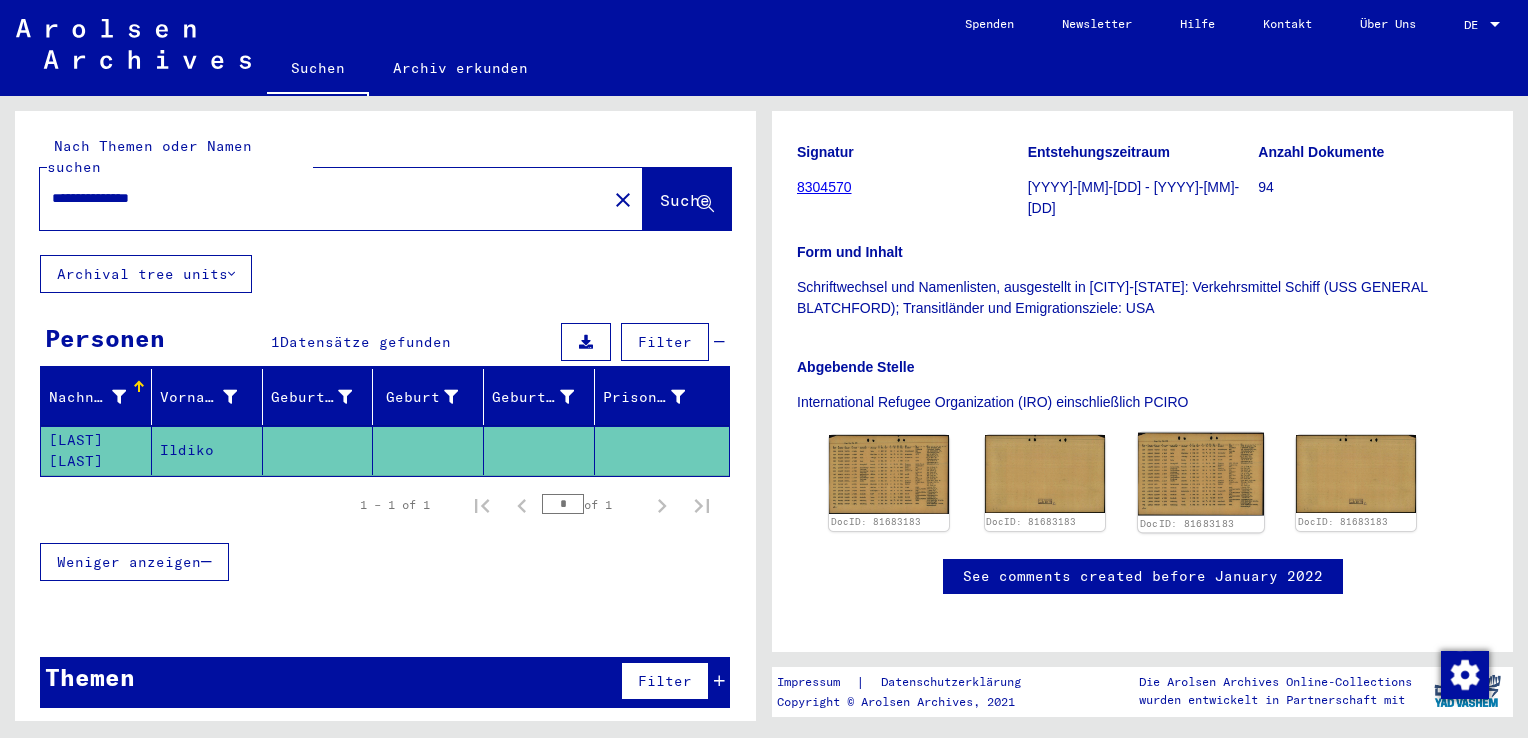 click 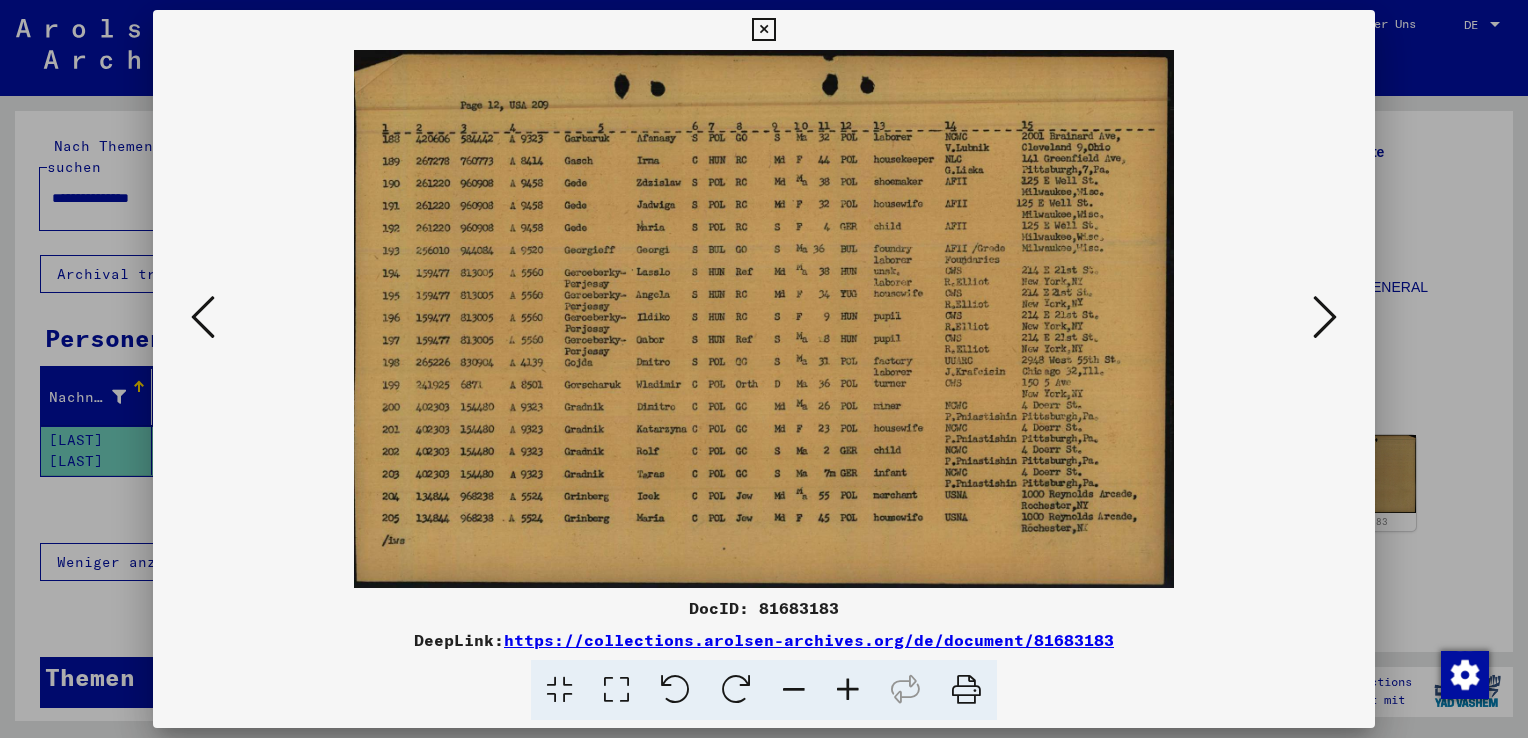 click at bounding box center (203, 317) 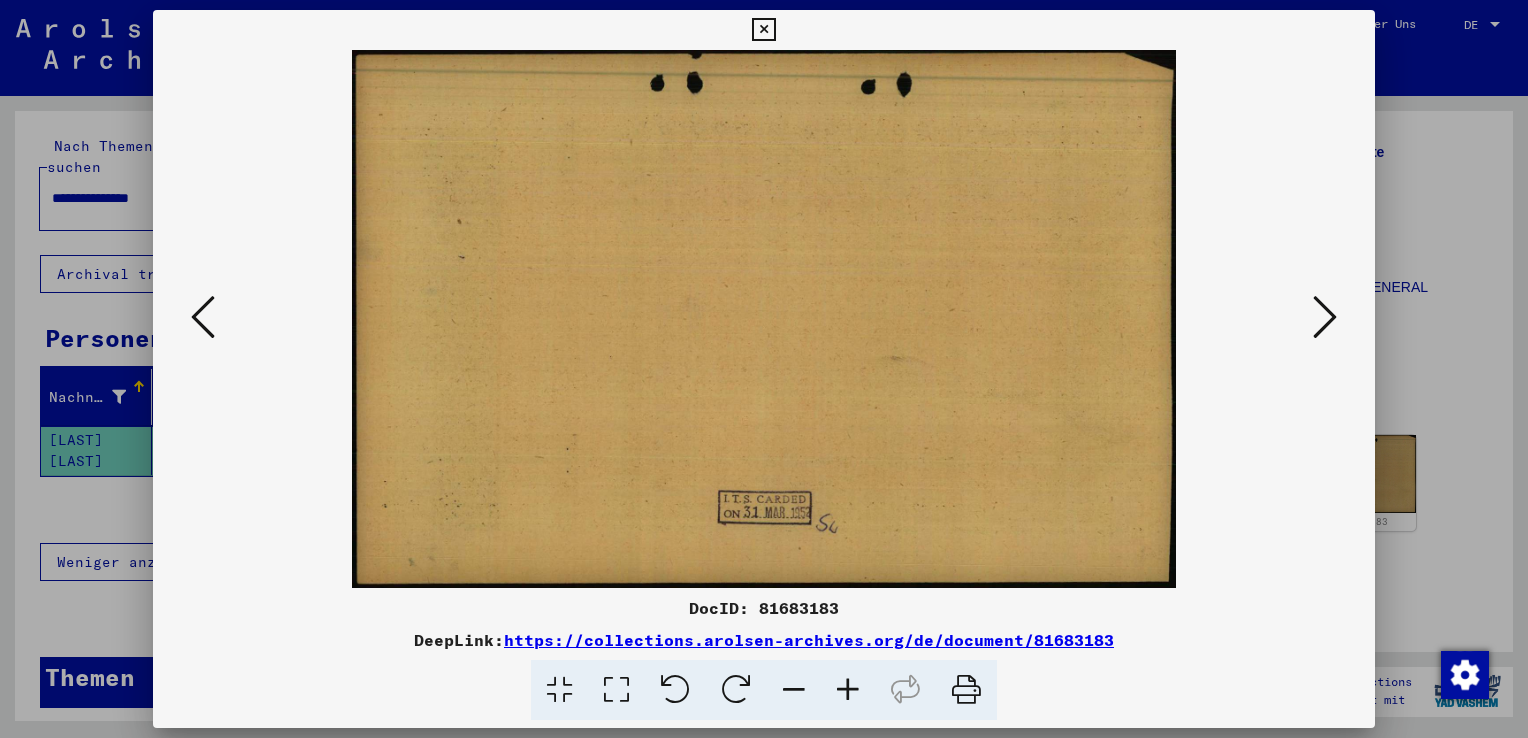 click at bounding box center (203, 317) 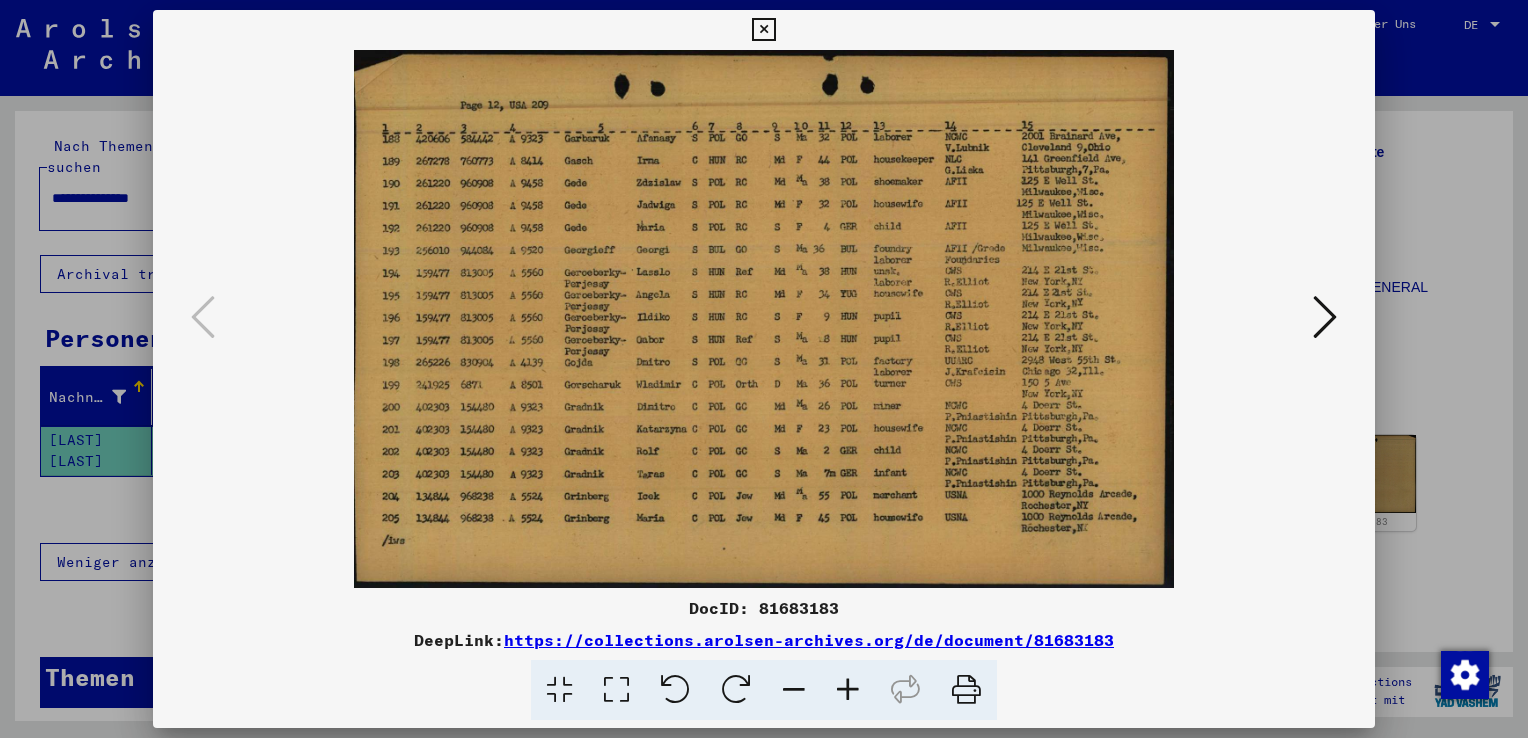 click at bounding box center (763, 30) 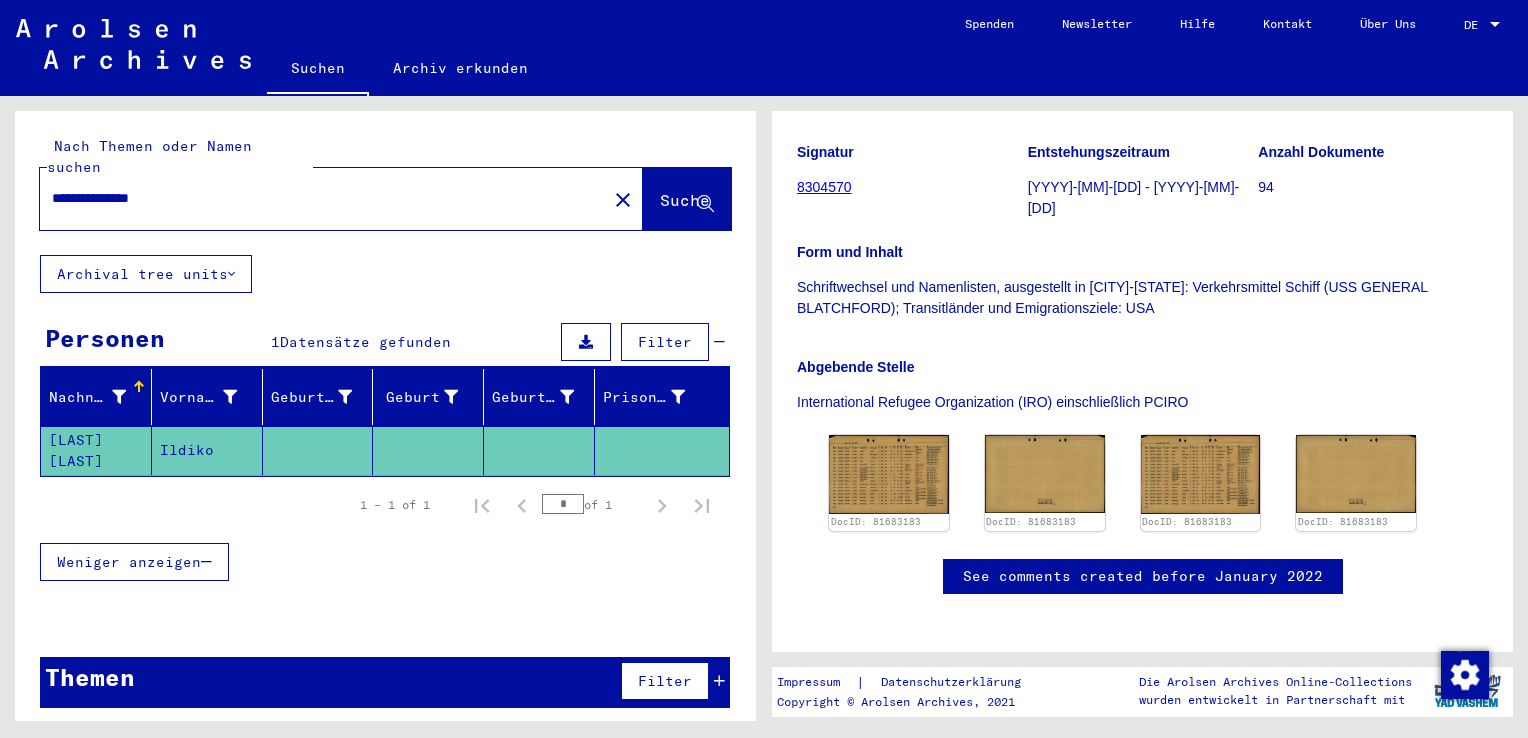 drag, startPoint x: 192, startPoint y: 175, endPoint x: 129, endPoint y: 170, distance: 63.1981 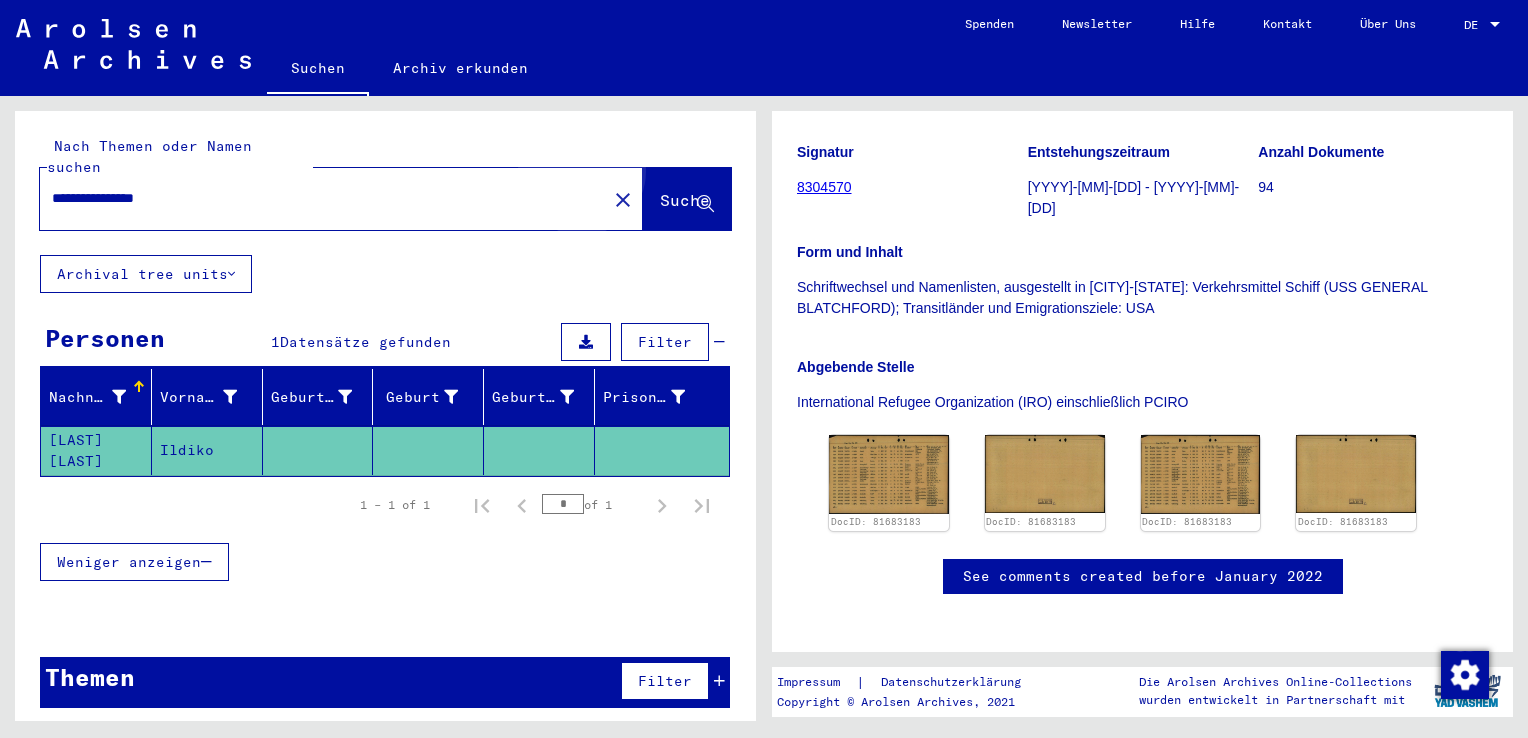 drag, startPoint x: 653, startPoint y: 174, endPoint x: 660, endPoint y: 164, distance: 12.206555 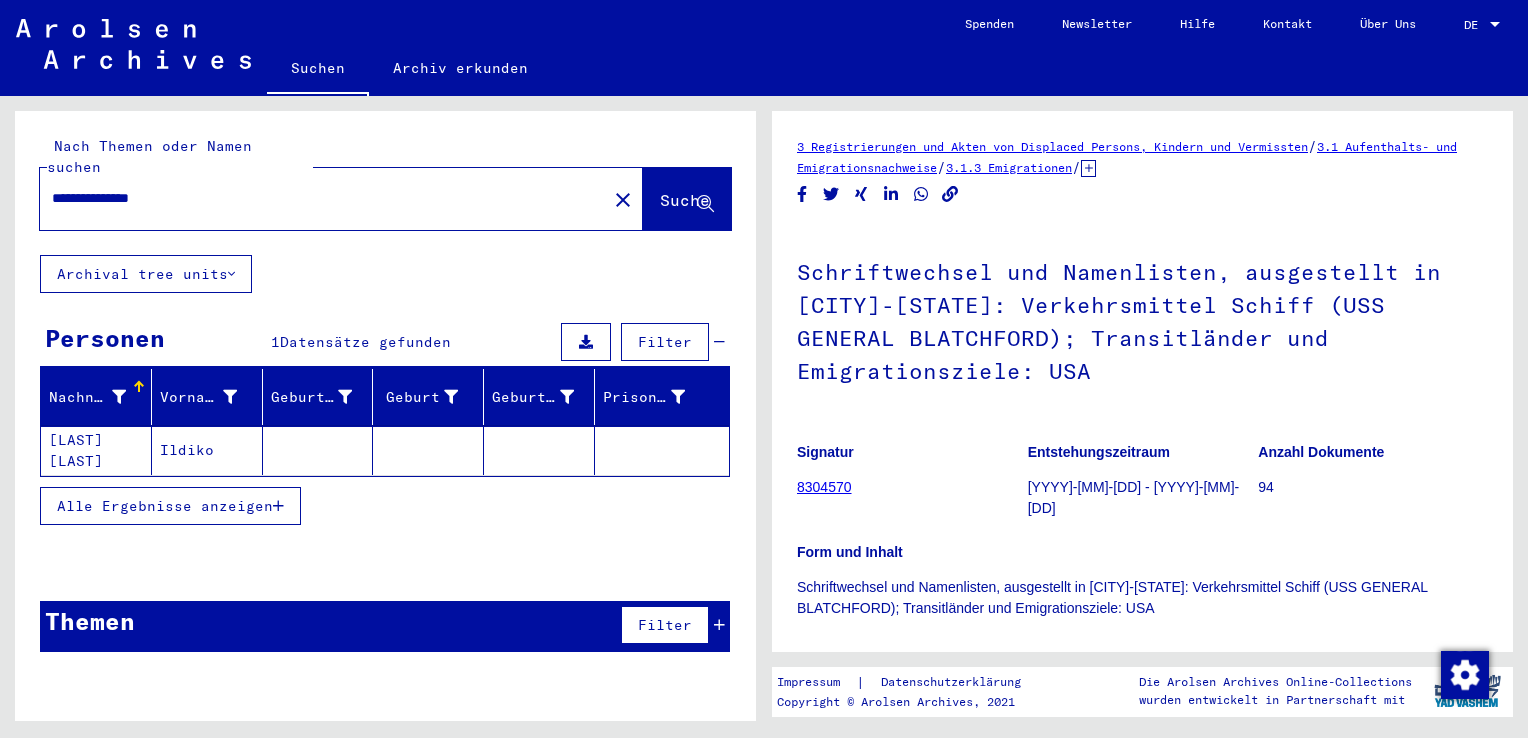 scroll, scrollTop: 0, scrollLeft: 0, axis: both 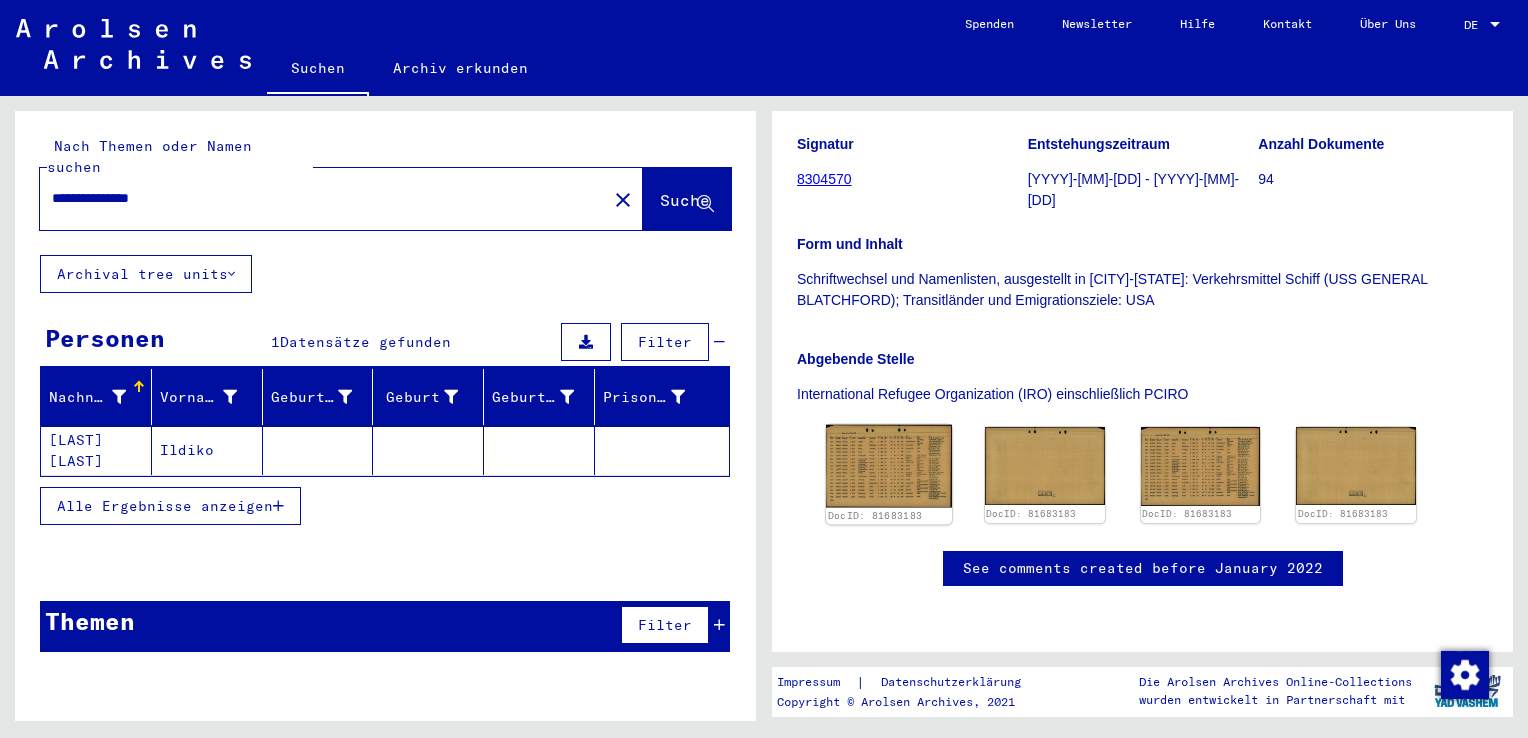click 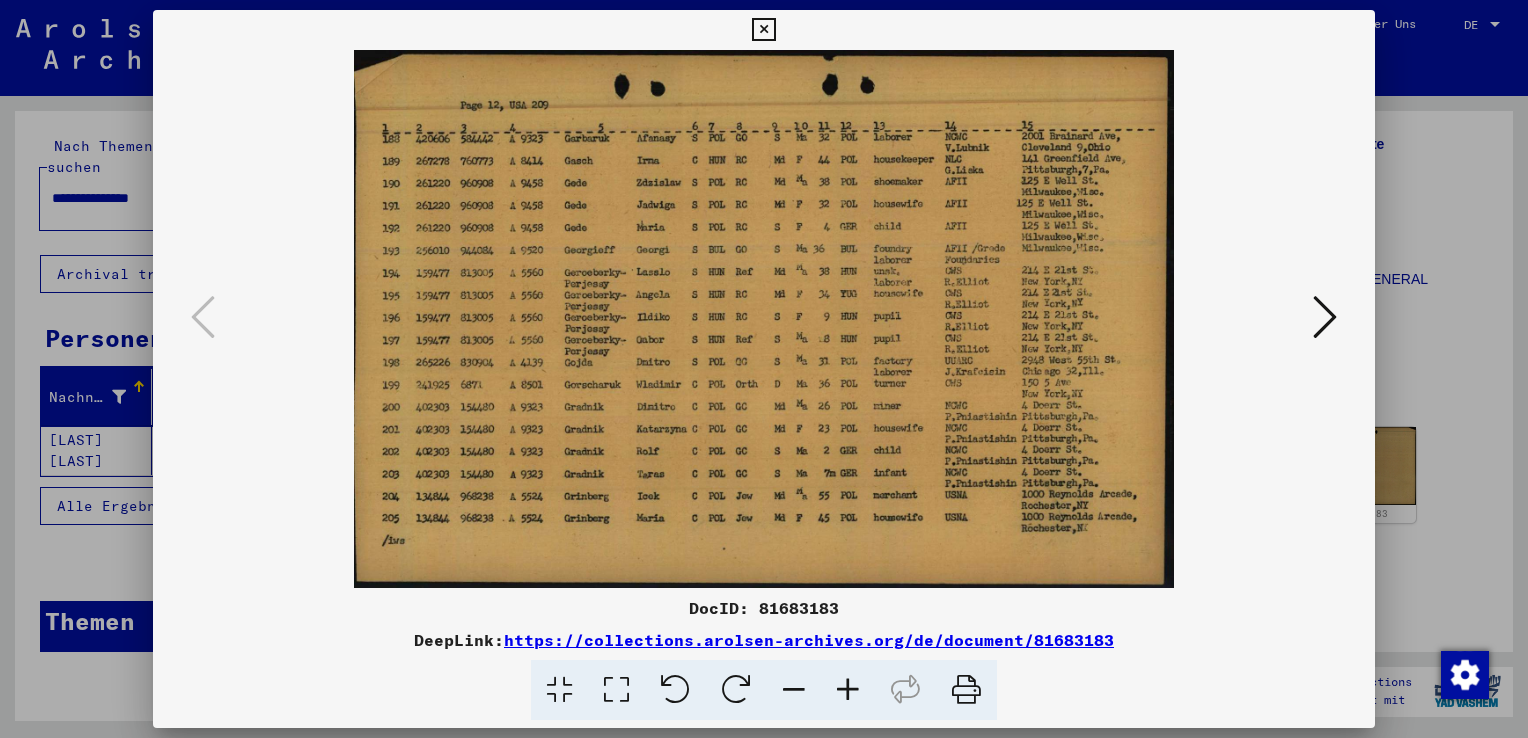 click at bounding box center [763, 30] 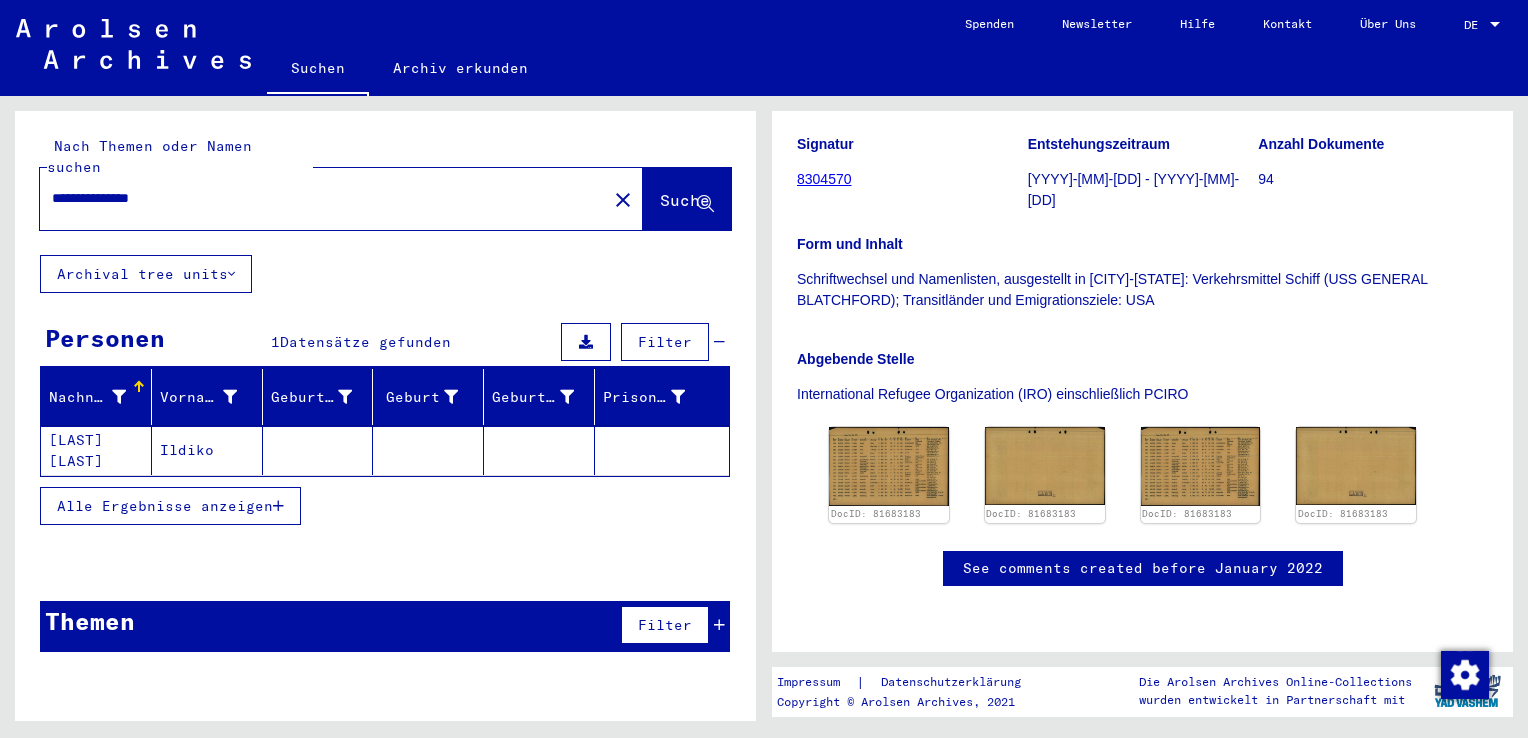 drag, startPoint x: 196, startPoint y: 176, endPoint x: 132, endPoint y: 189, distance: 65.30697 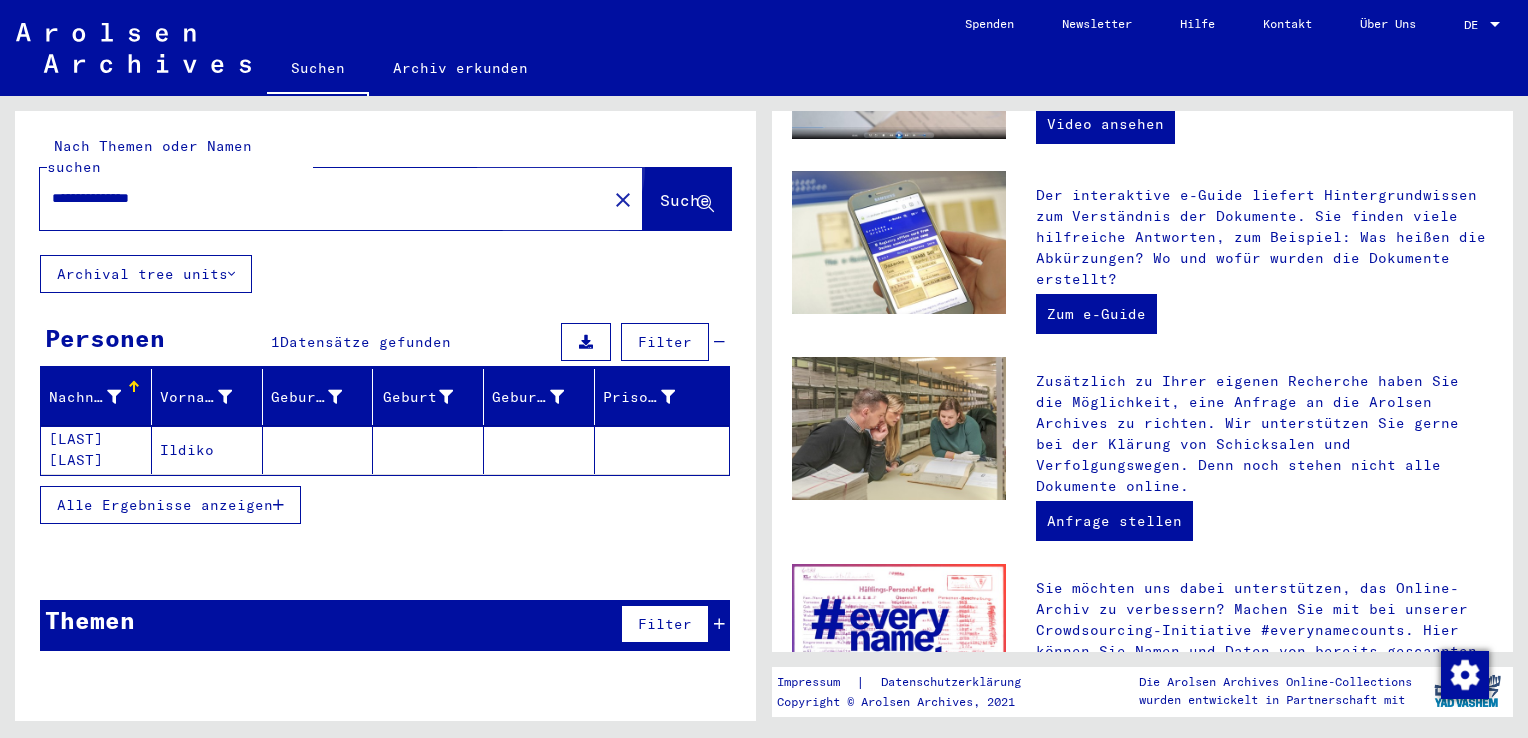 scroll, scrollTop: 0, scrollLeft: 0, axis: both 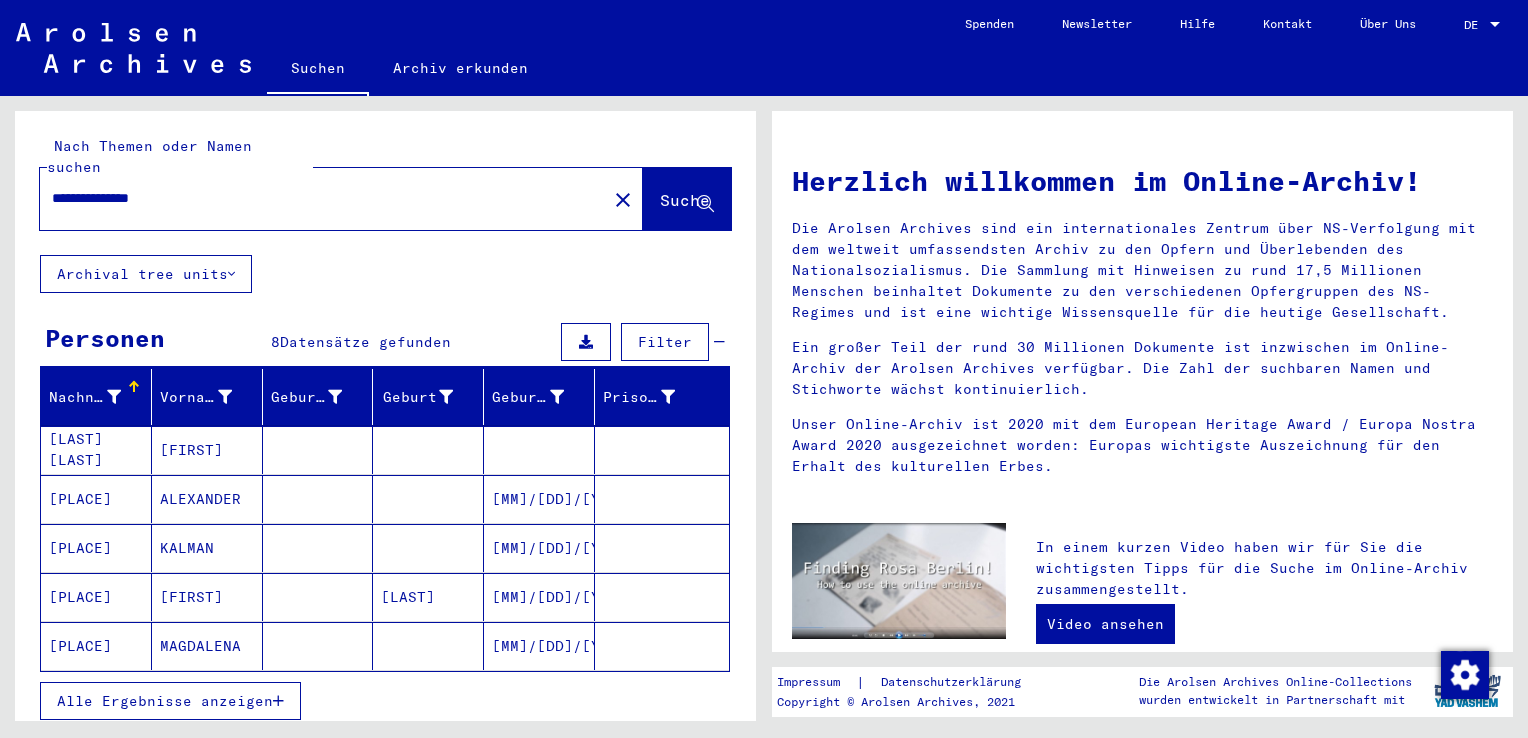 click on "Datensätze gefunden" at bounding box center (365, 342) 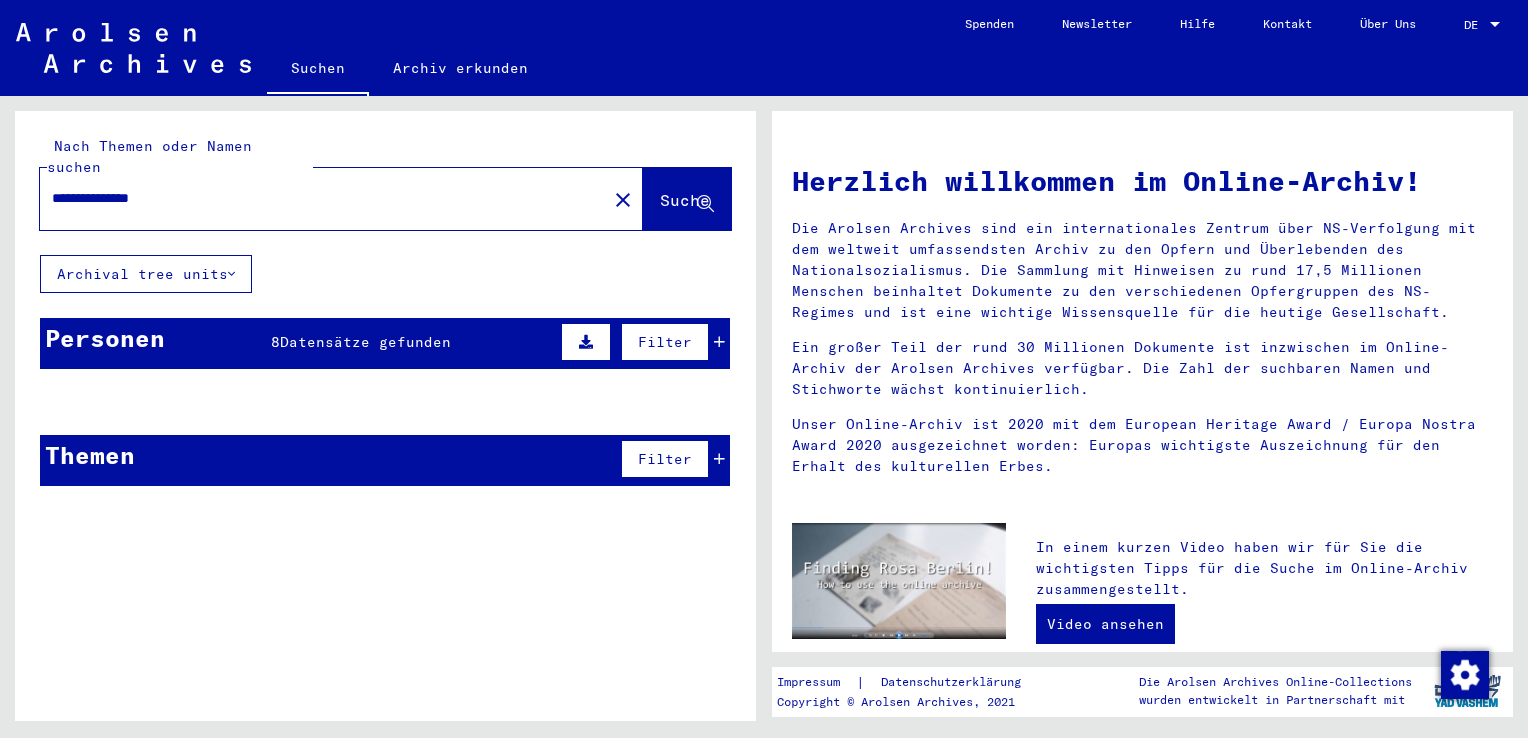click on "Datensätze gefunden" at bounding box center [365, 342] 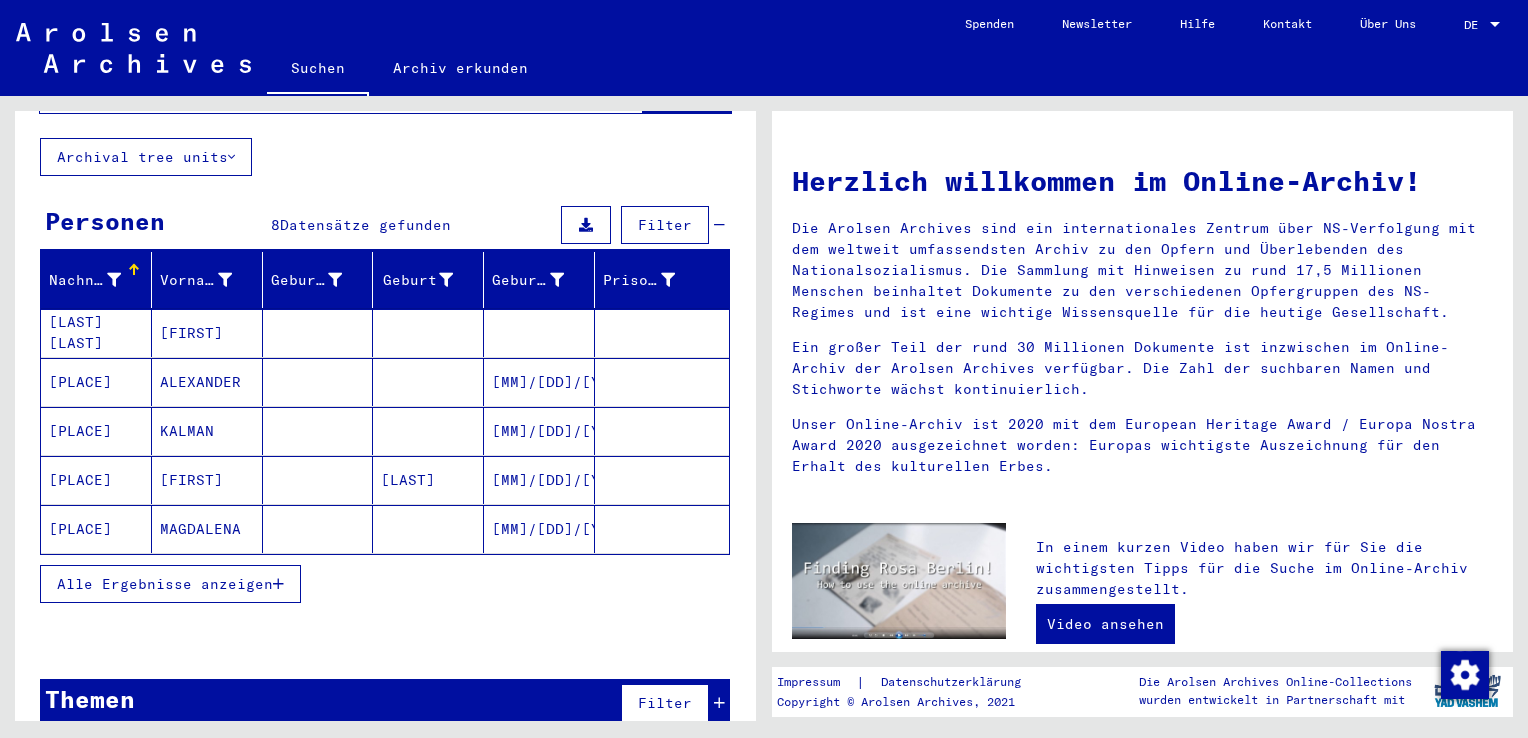 scroll, scrollTop: 120, scrollLeft: 0, axis: vertical 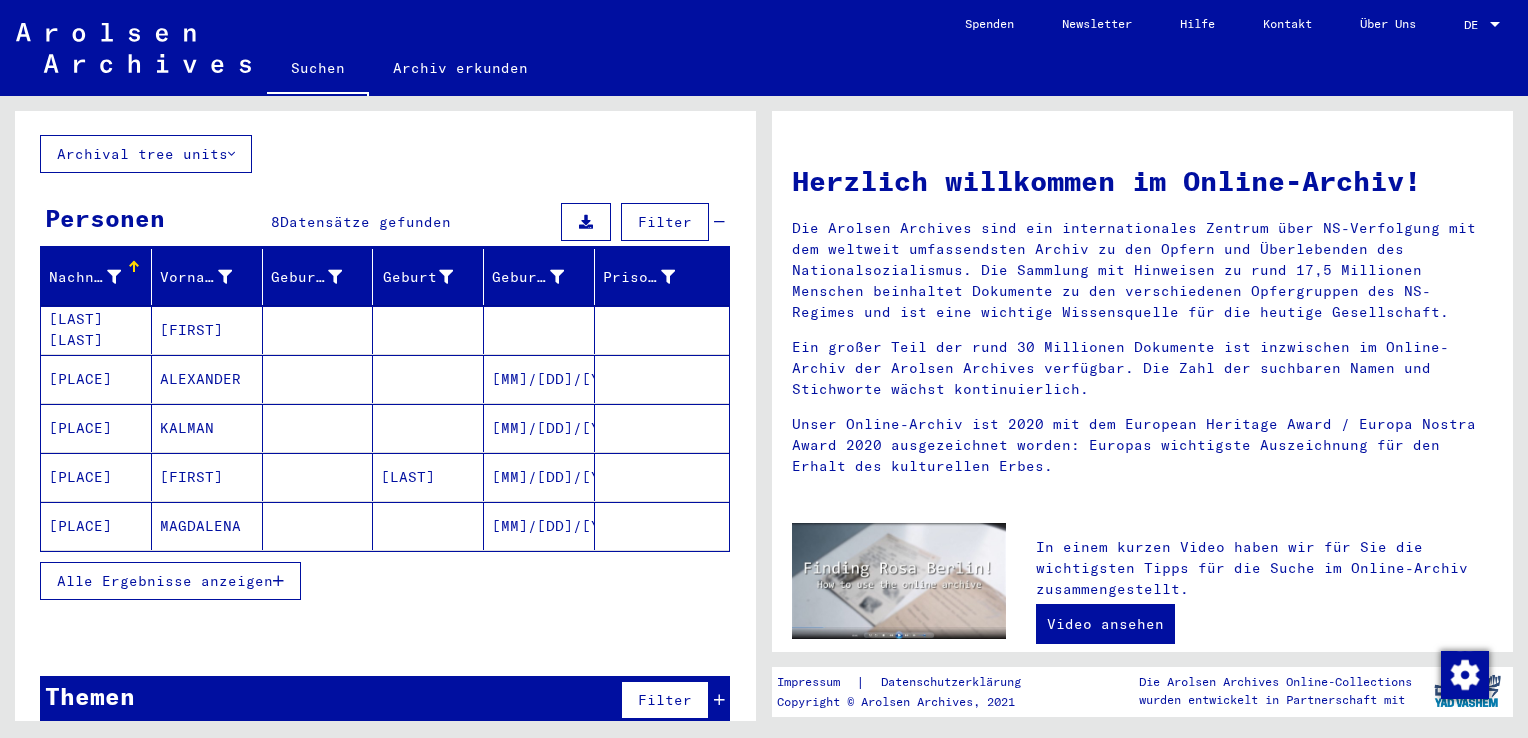 click on "Alle Ergebnisse anzeigen" at bounding box center [165, 581] 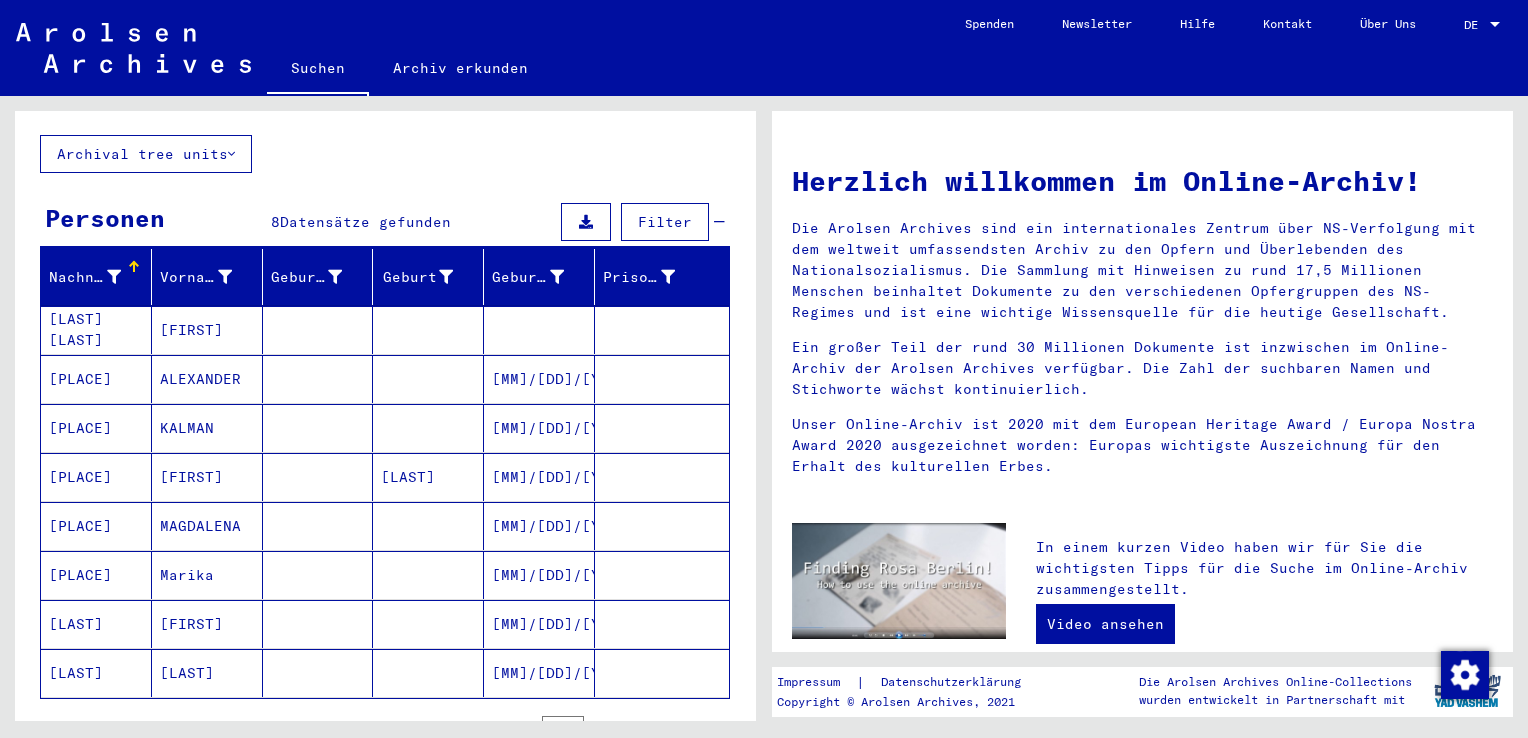 click on "[LAST] [LAST]" at bounding box center (96, 379) 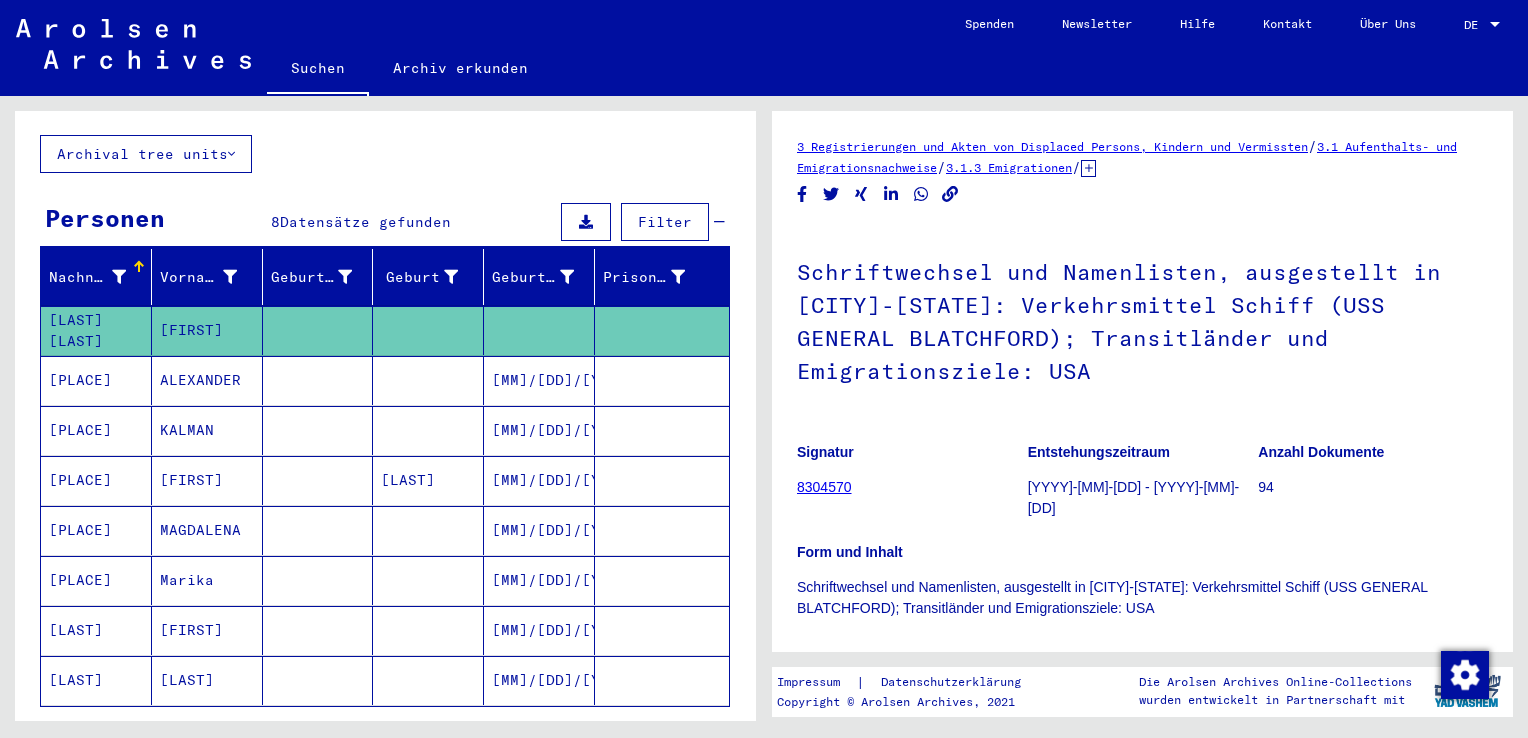 scroll, scrollTop: 0, scrollLeft: 0, axis: both 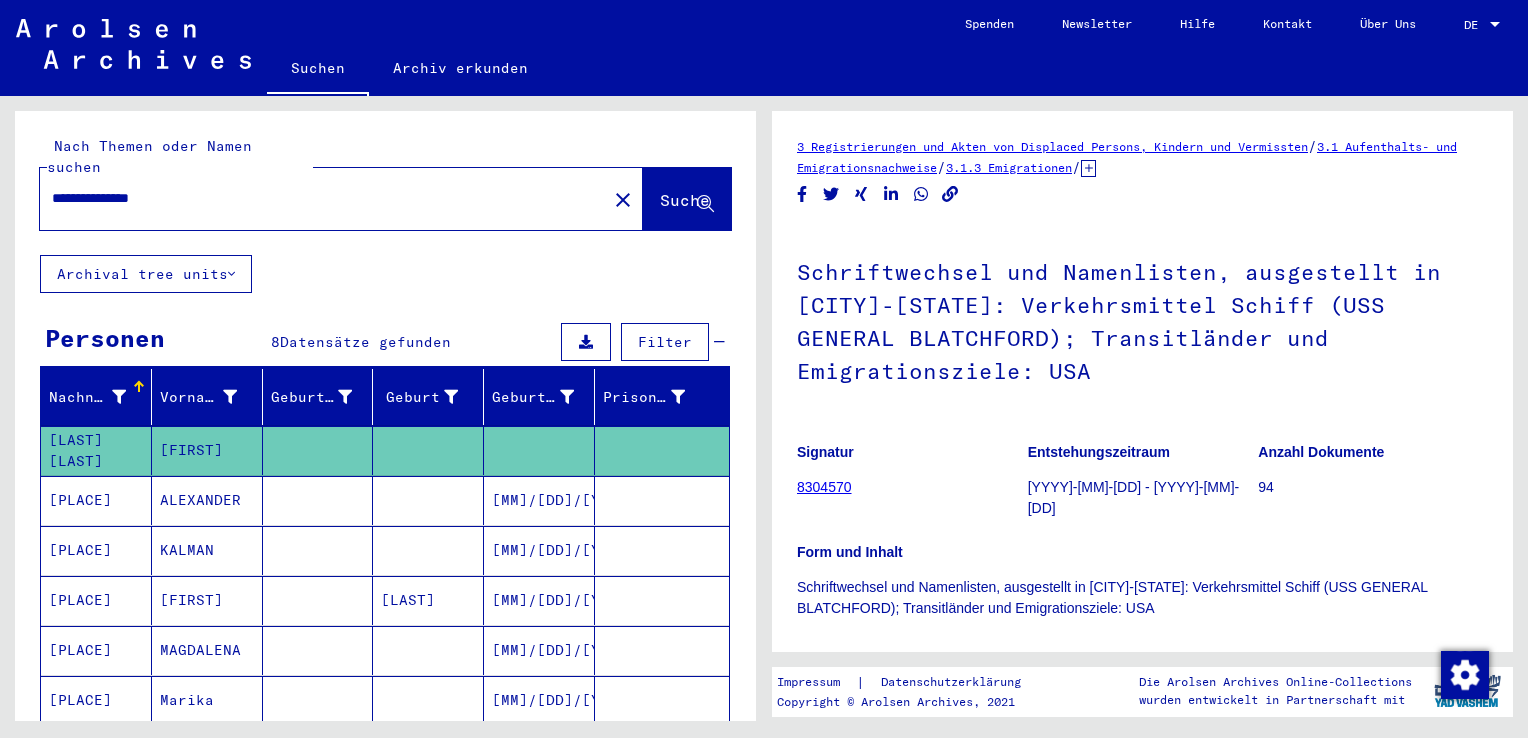 drag, startPoint x: 220, startPoint y: 185, endPoint x: 136, endPoint y: 192, distance: 84.29116 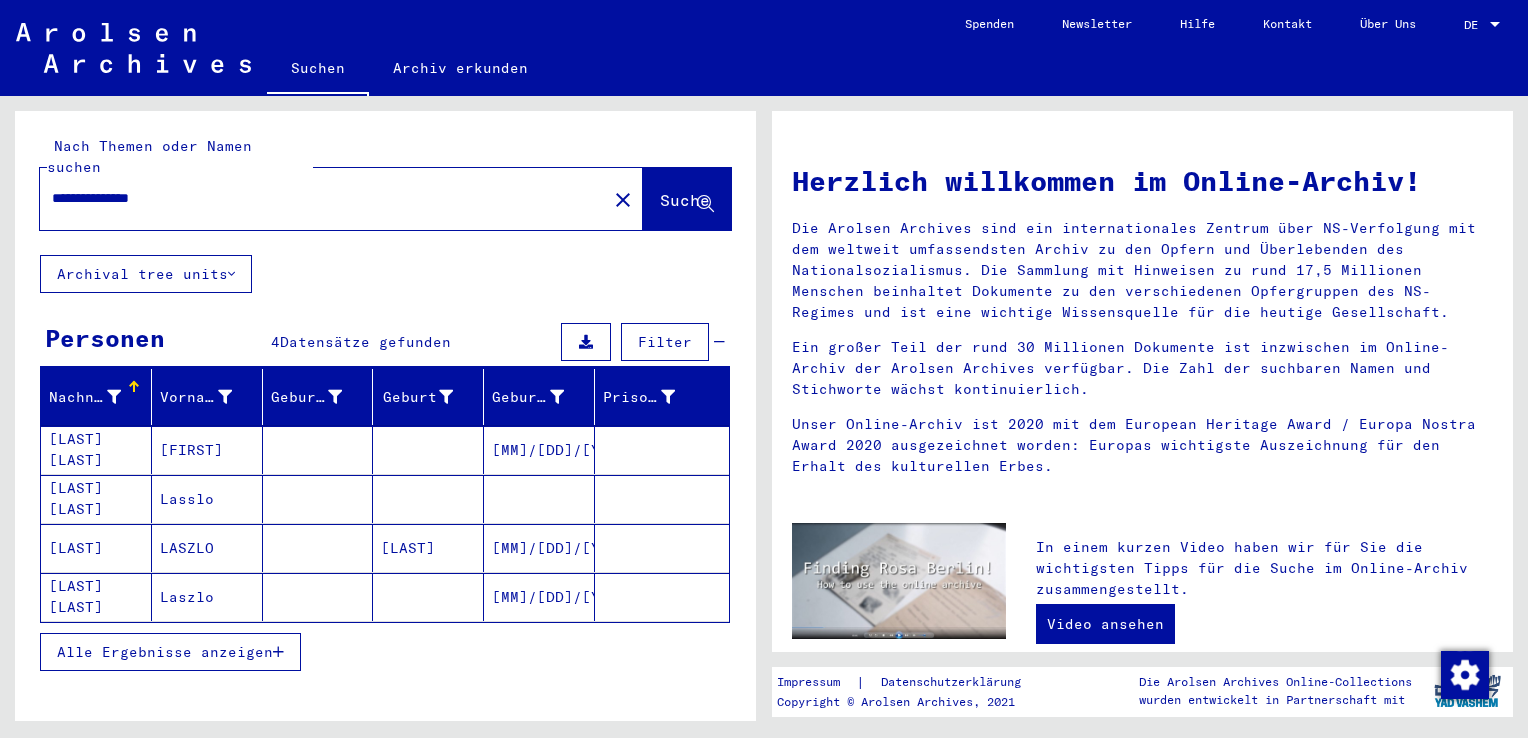click on "Datensätze gefunden" at bounding box center (365, 342) 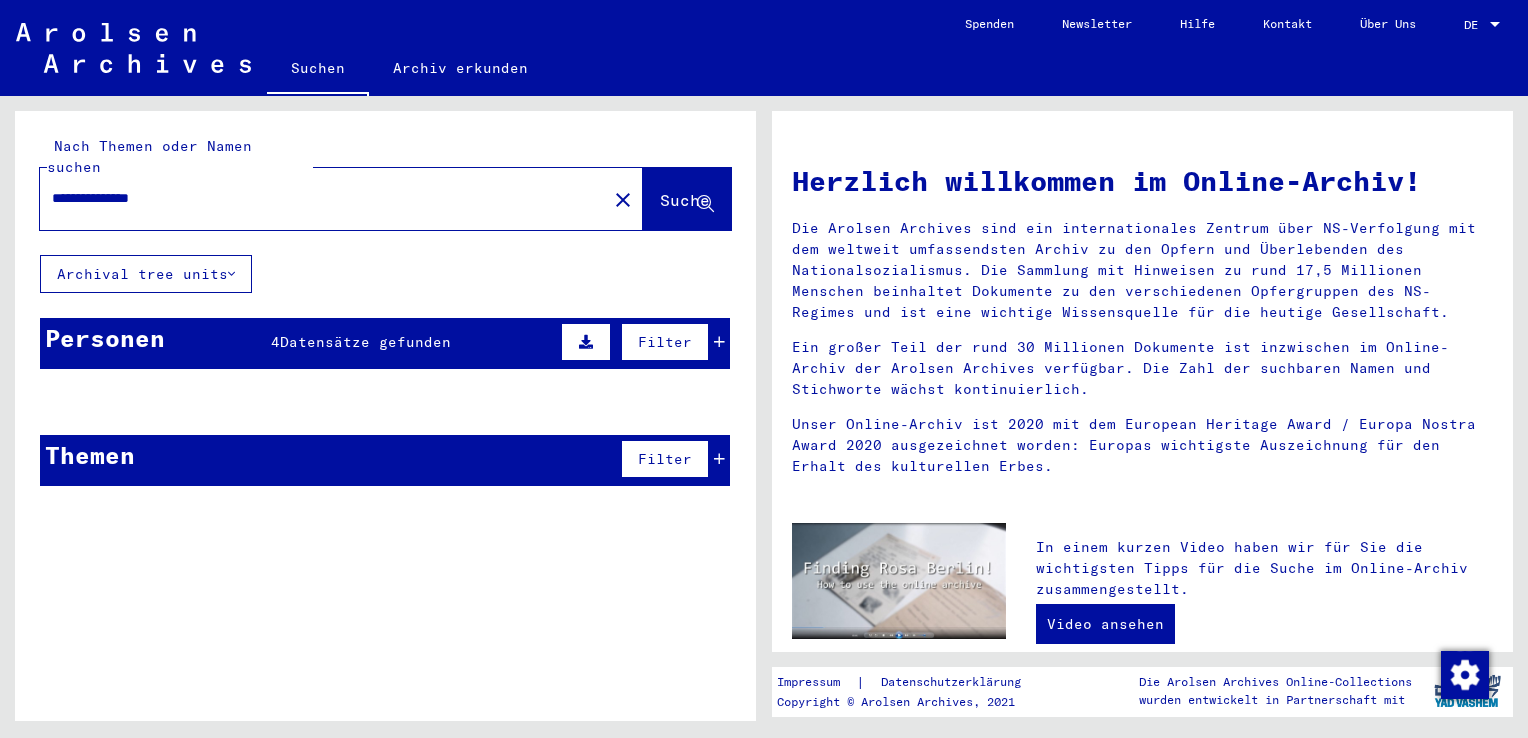 click on "Datensätze gefunden" at bounding box center (365, 342) 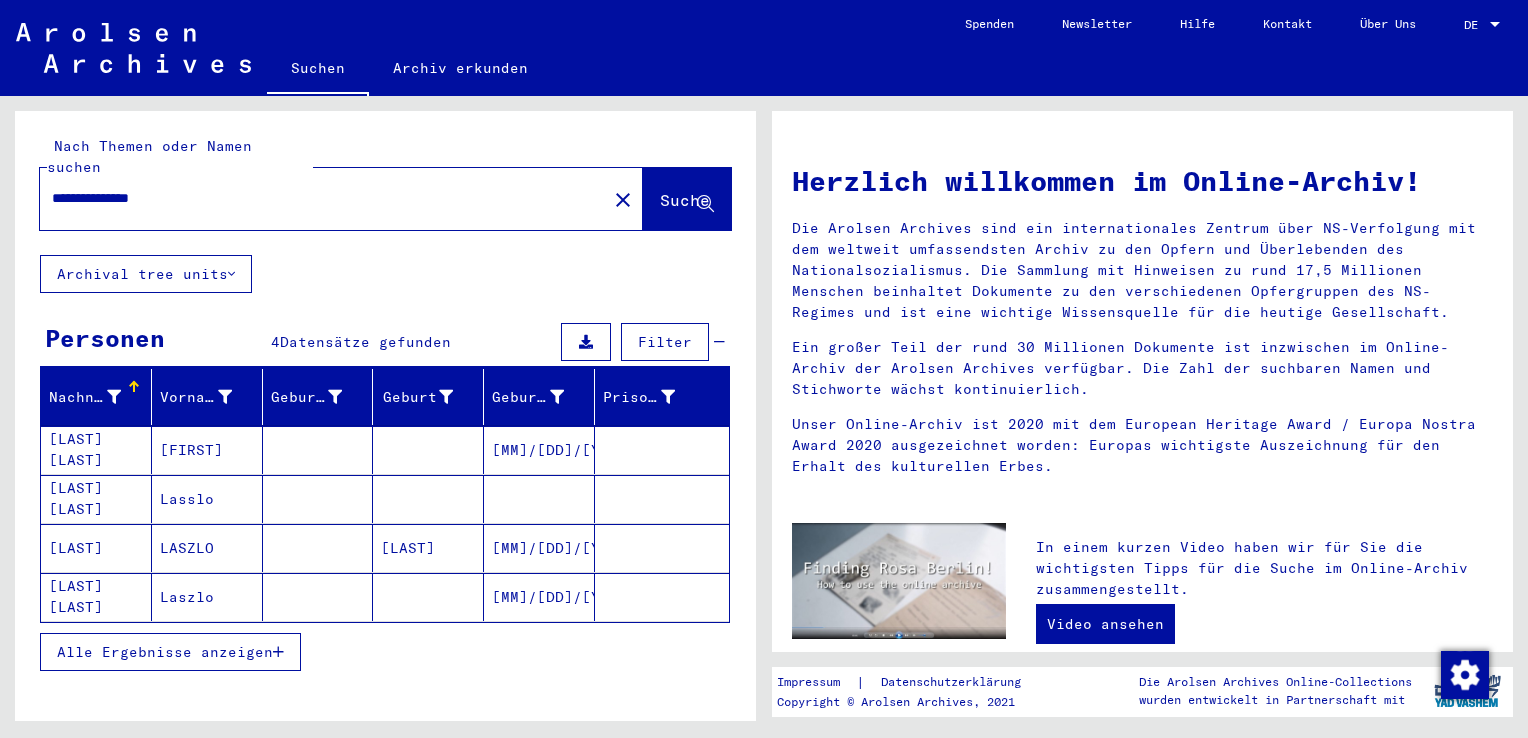 click on "[LAST]" at bounding box center (96, 597) 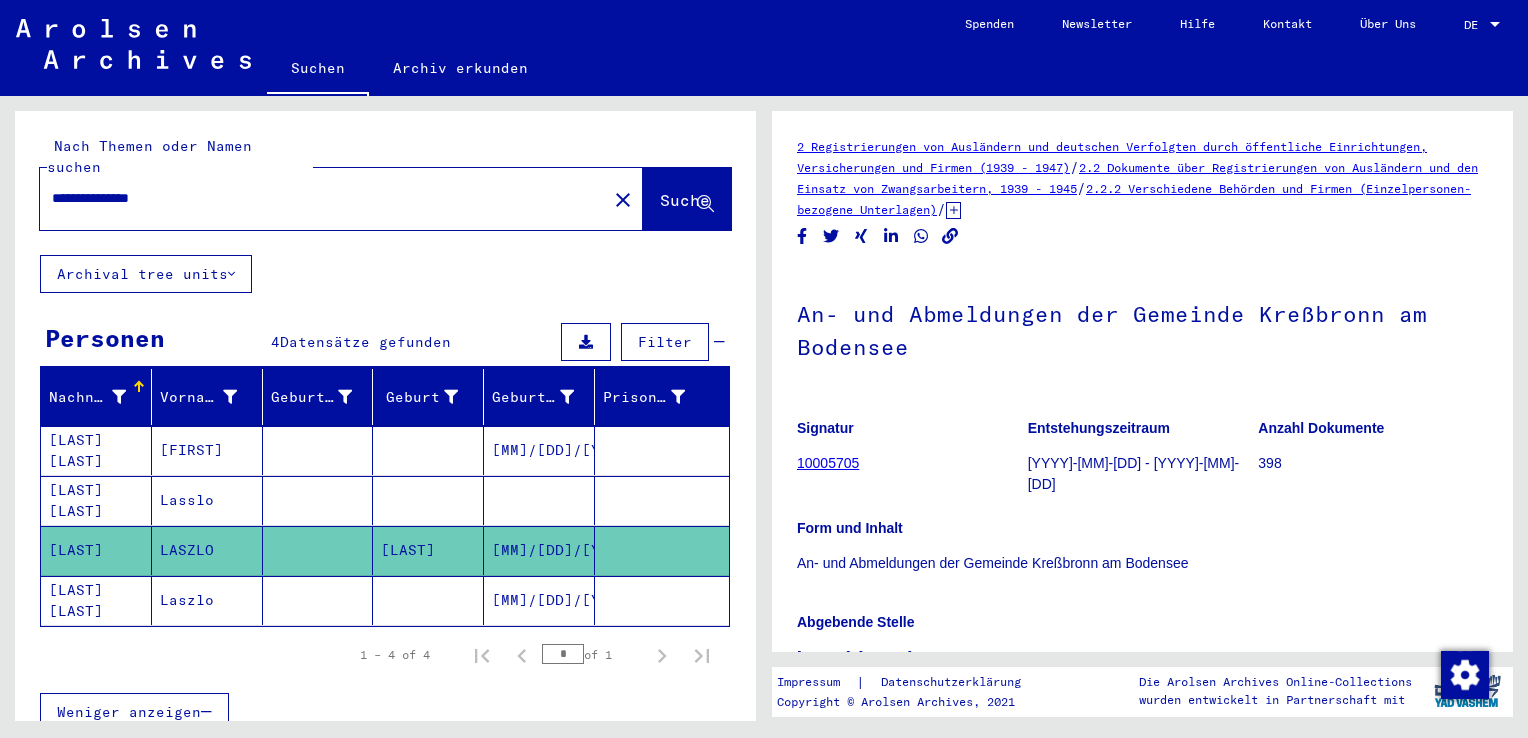 scroll, scrollTop: 0, scrollLeft: 0, axis: both 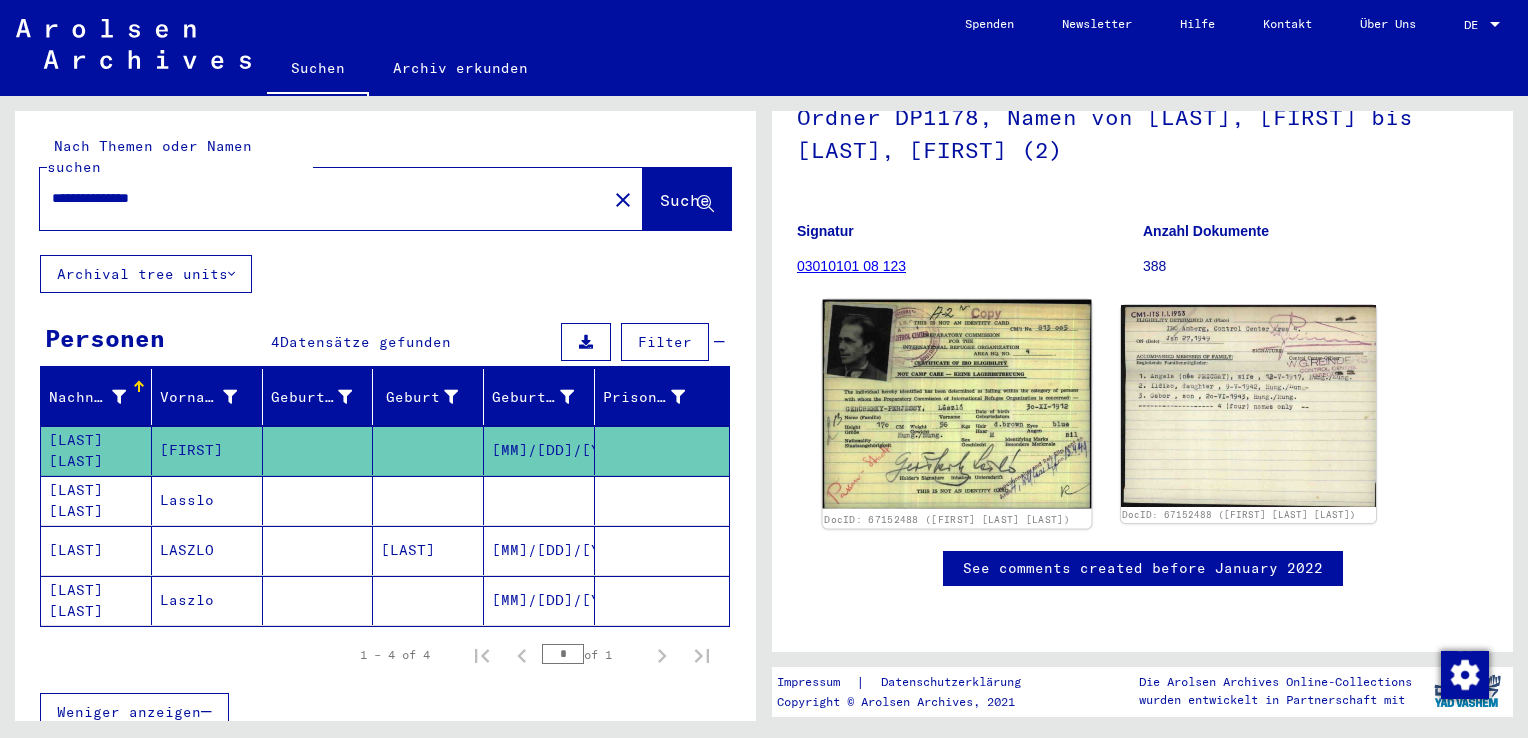click 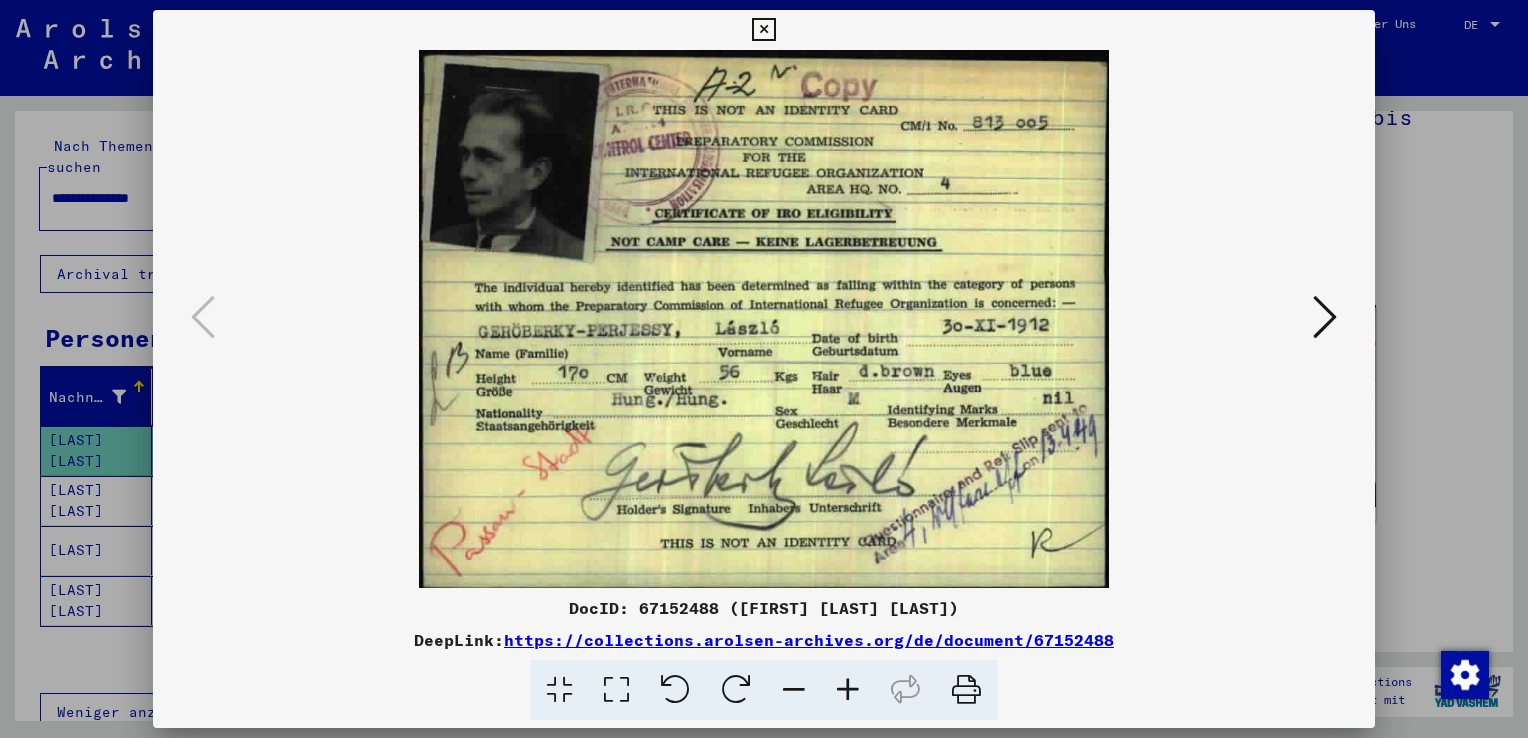 click at bounding box center [1325, 317] 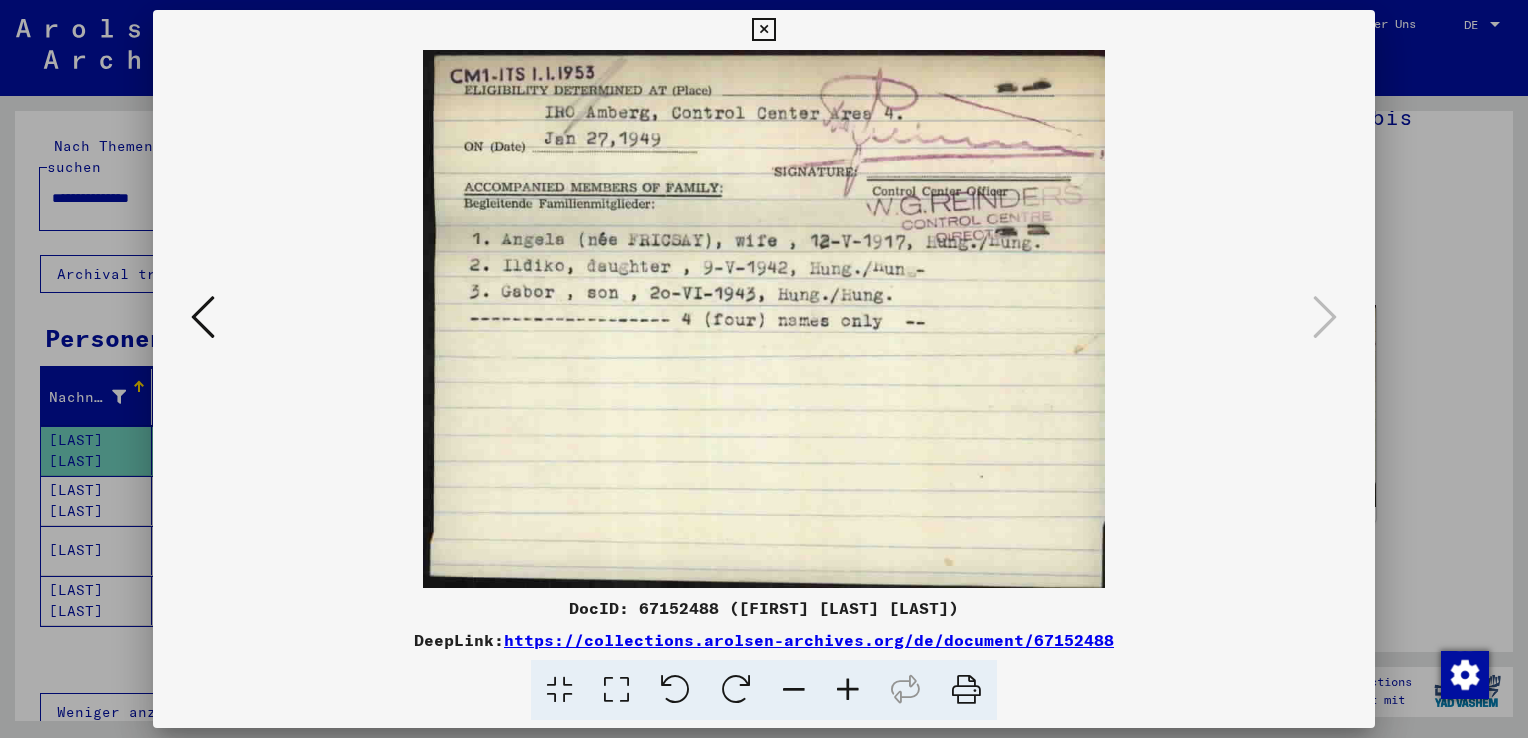 click at bounding box center [203, 317] 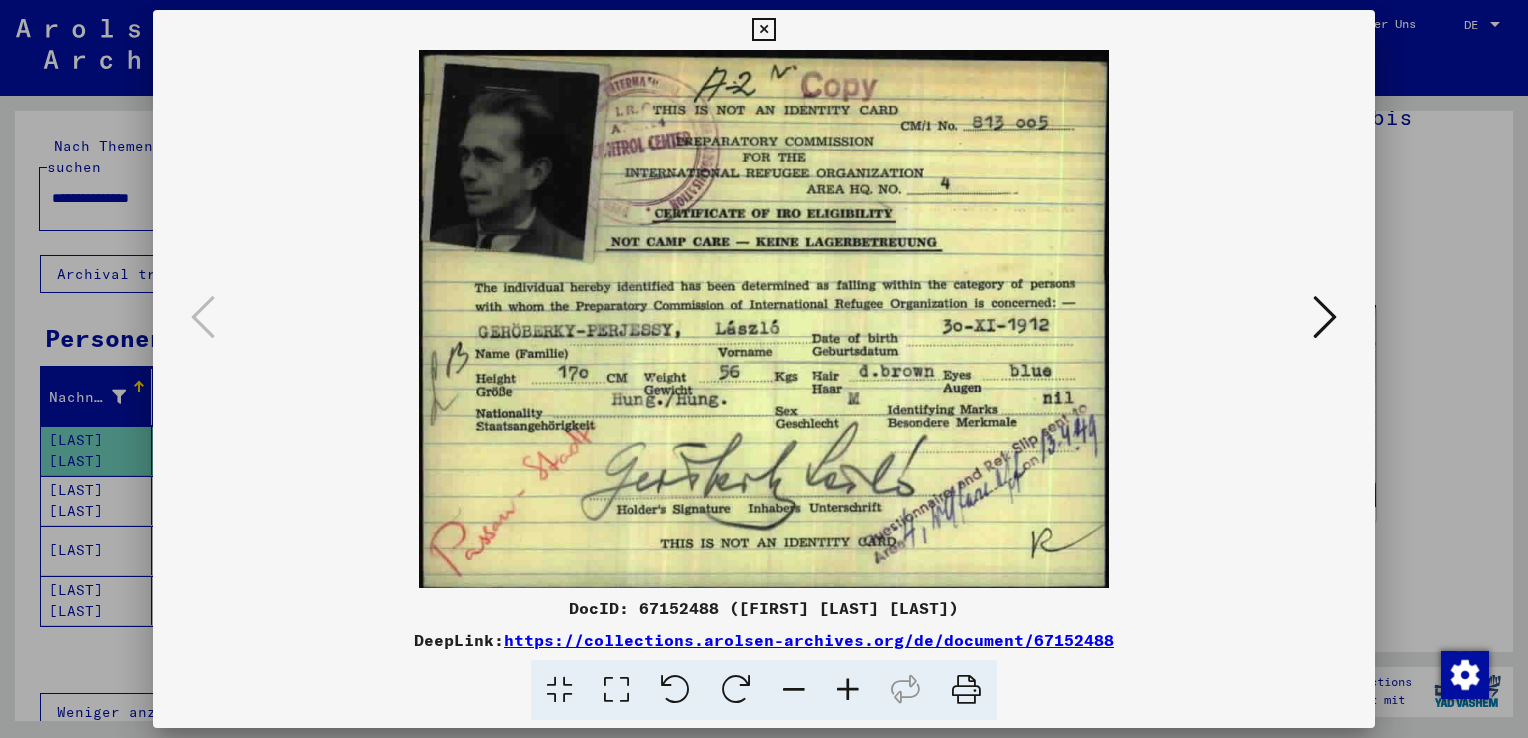 click at bounding box center [763, 30] 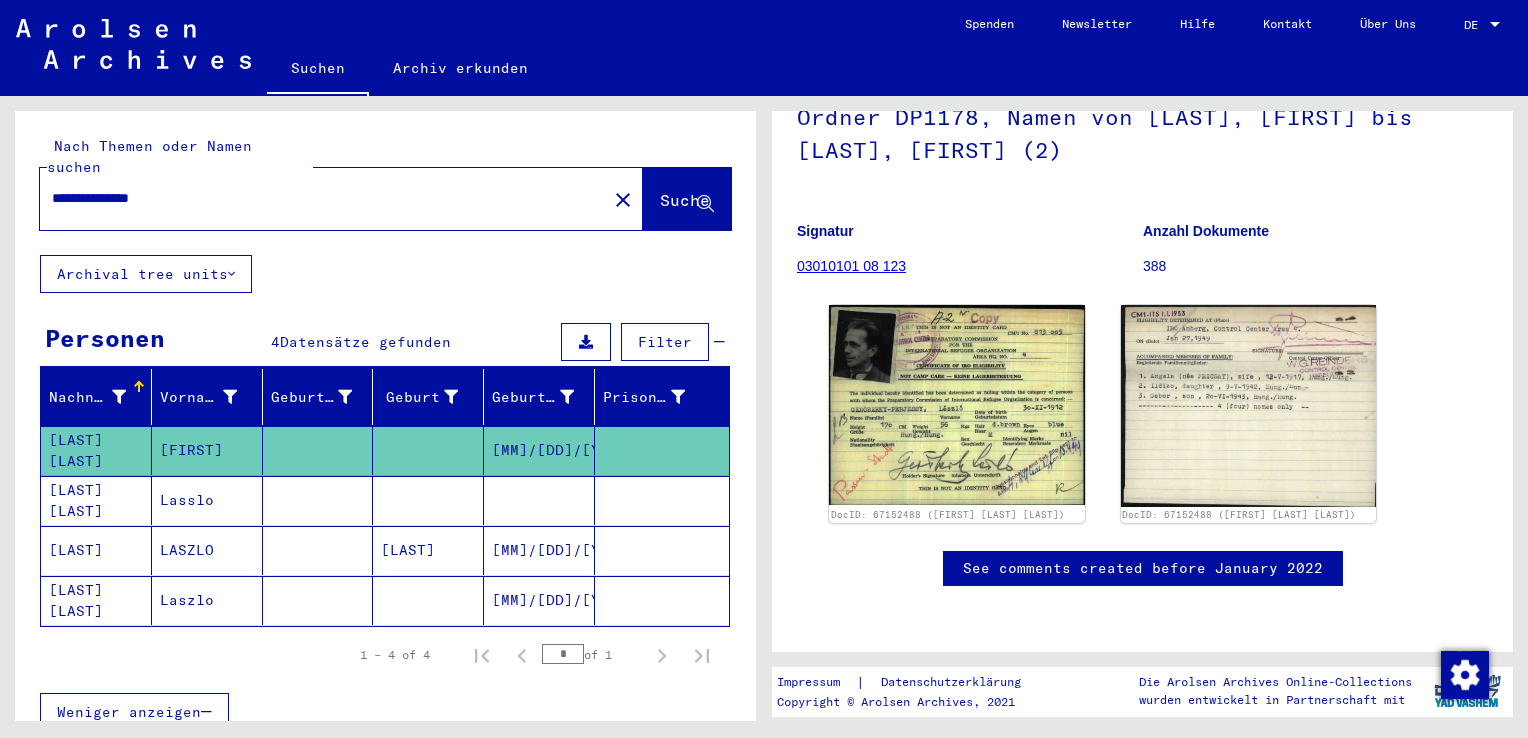 click on "[LAST] [LAST]" at bounding box center (96, 550) 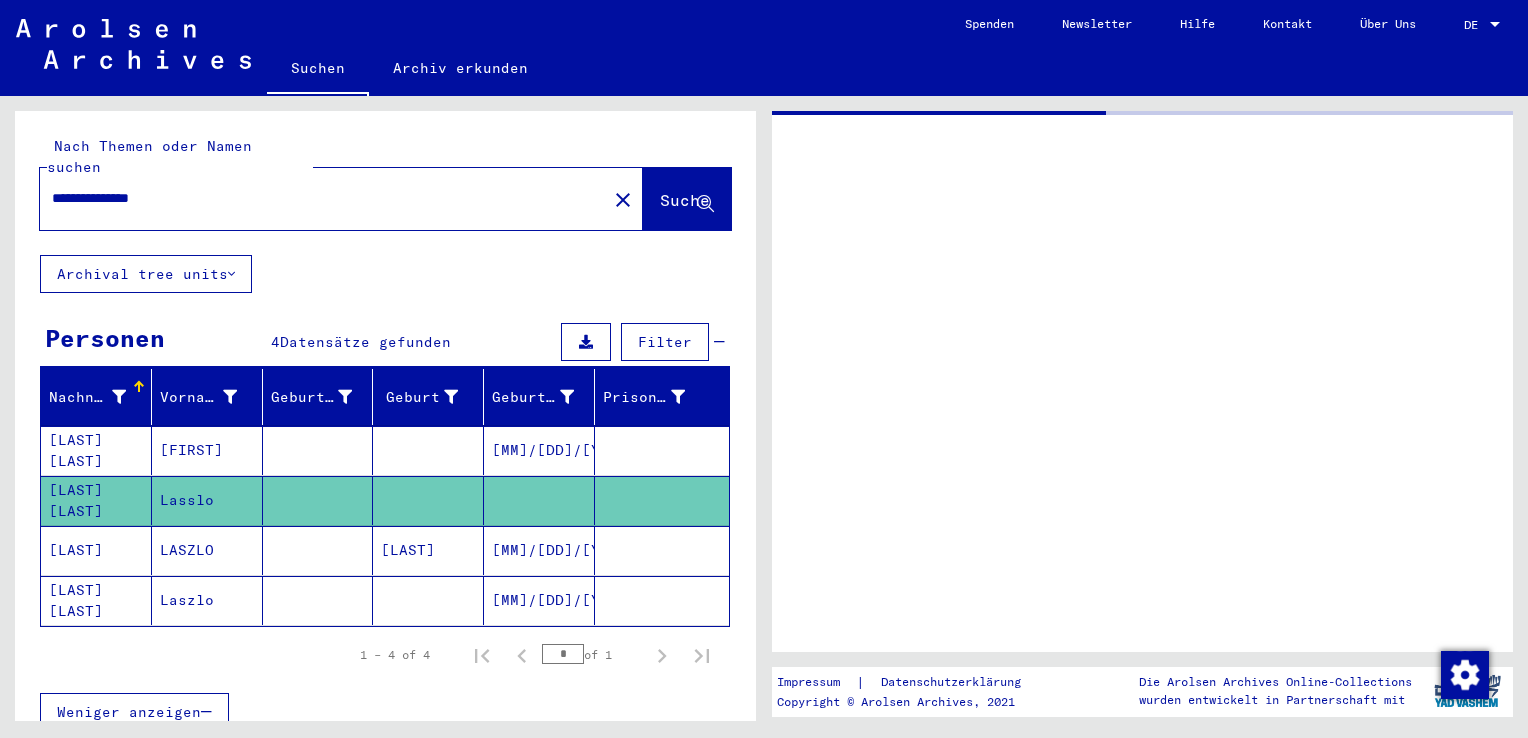 scroll, scrollTop: 0, scrollLeft: 0, axis: both 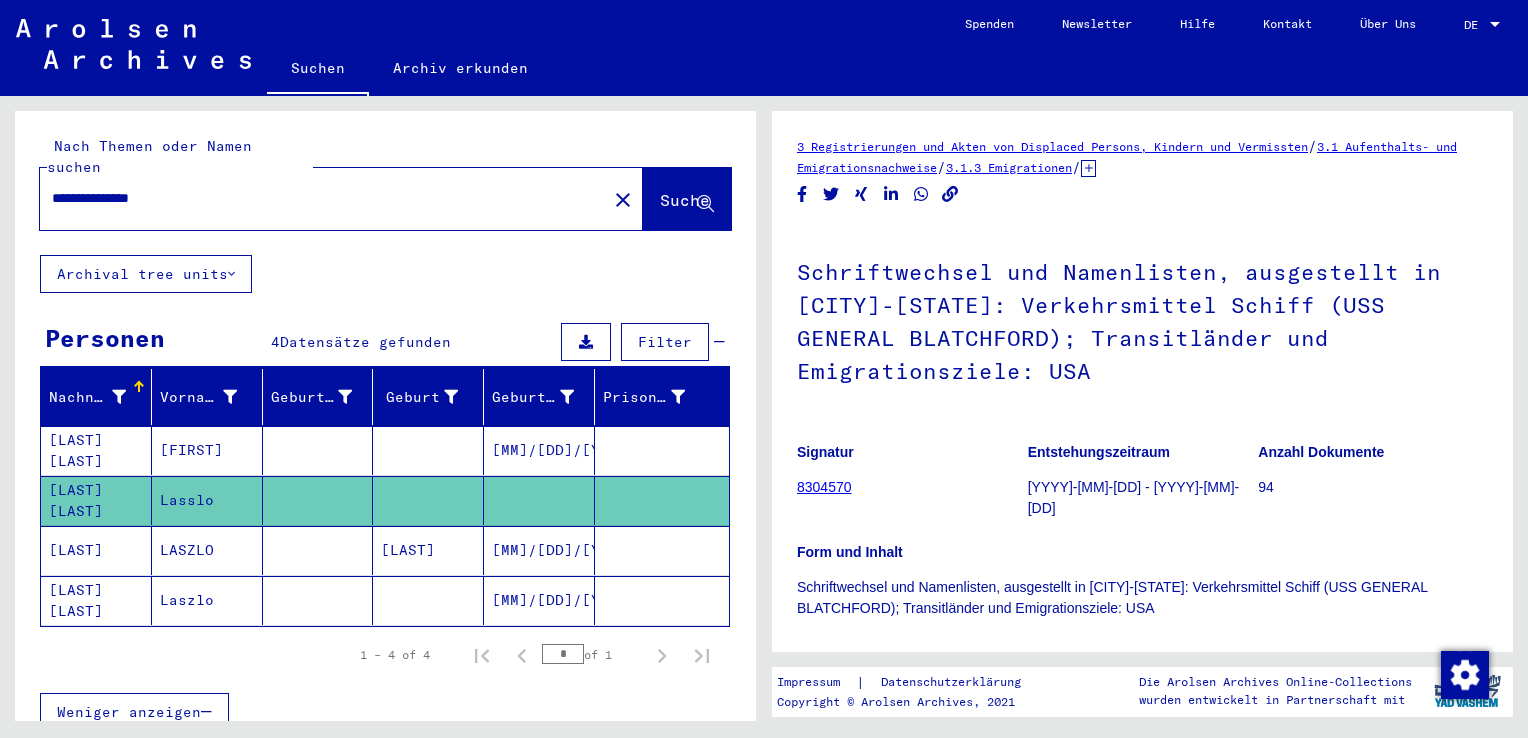 click on "[LAST]" at bounding box center [96, 600] 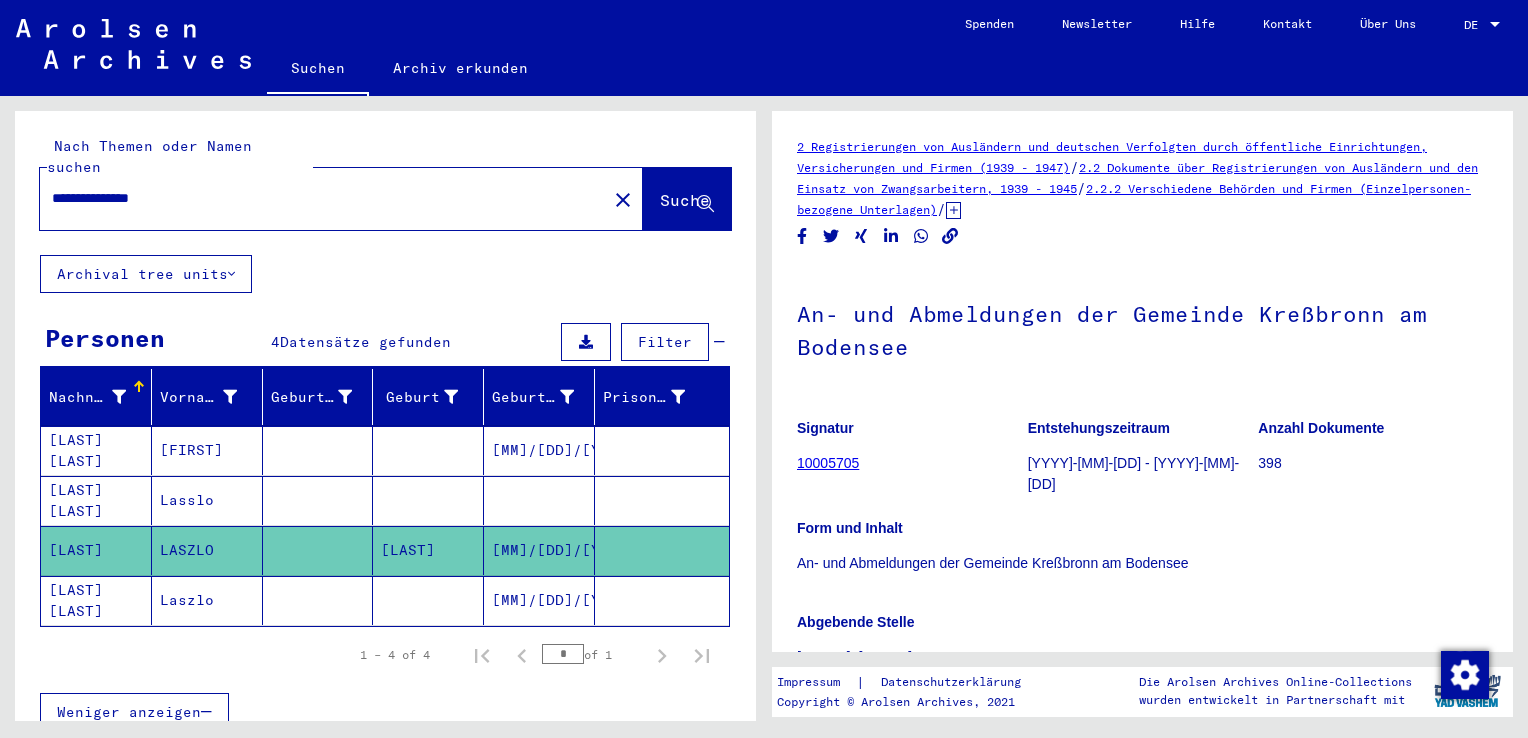 scroll, scrollTop: 0, scrollLeft: 0, axis: both 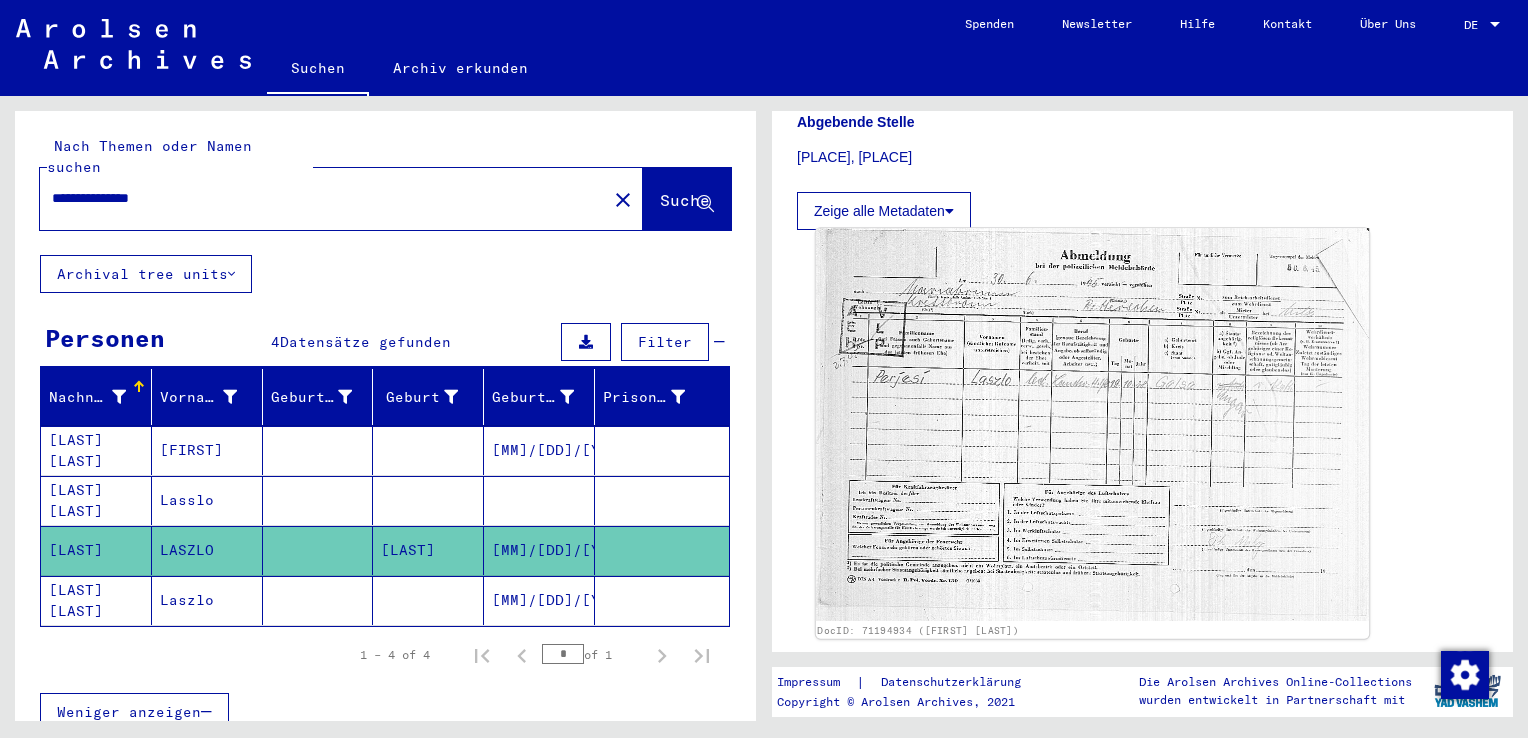 click 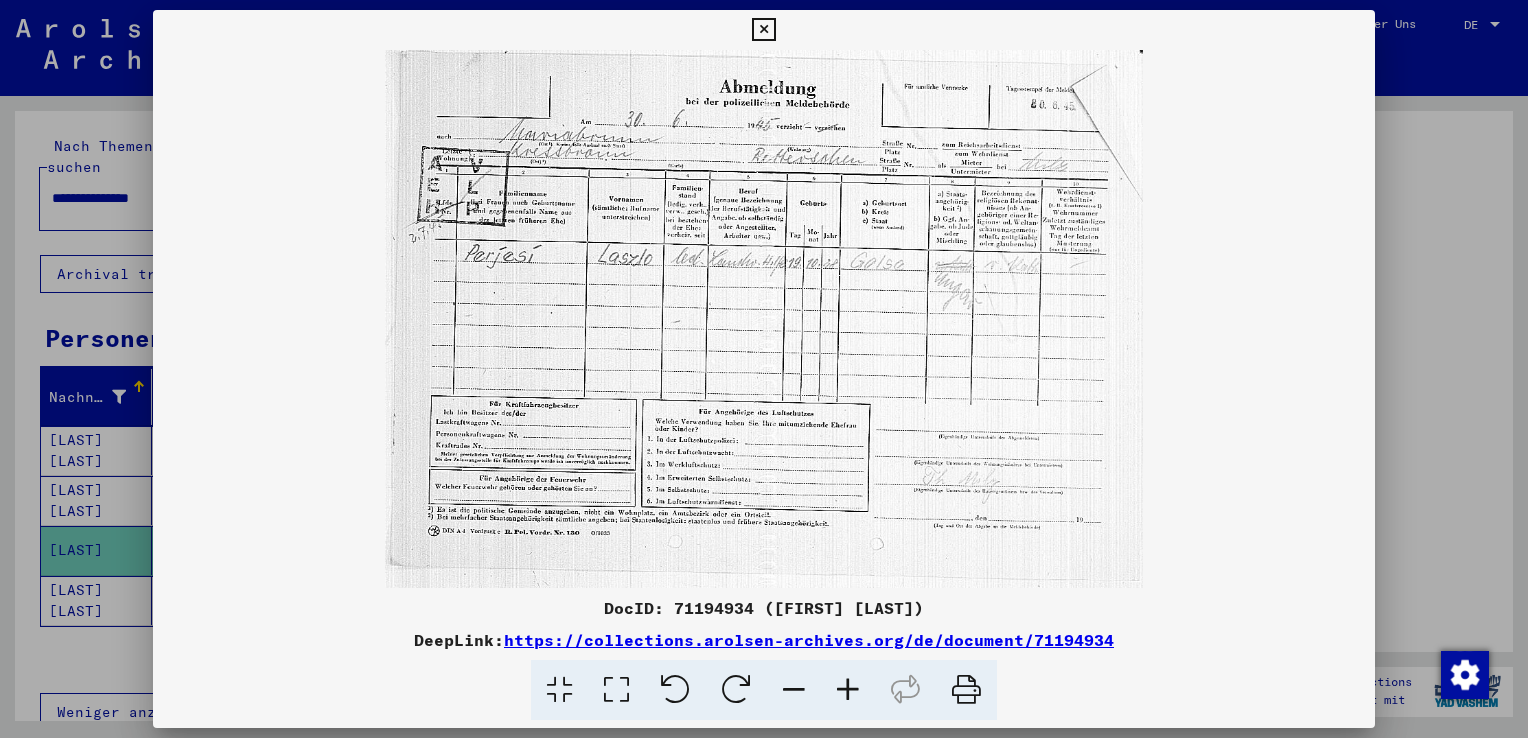 click at bounding box center (763, 30) 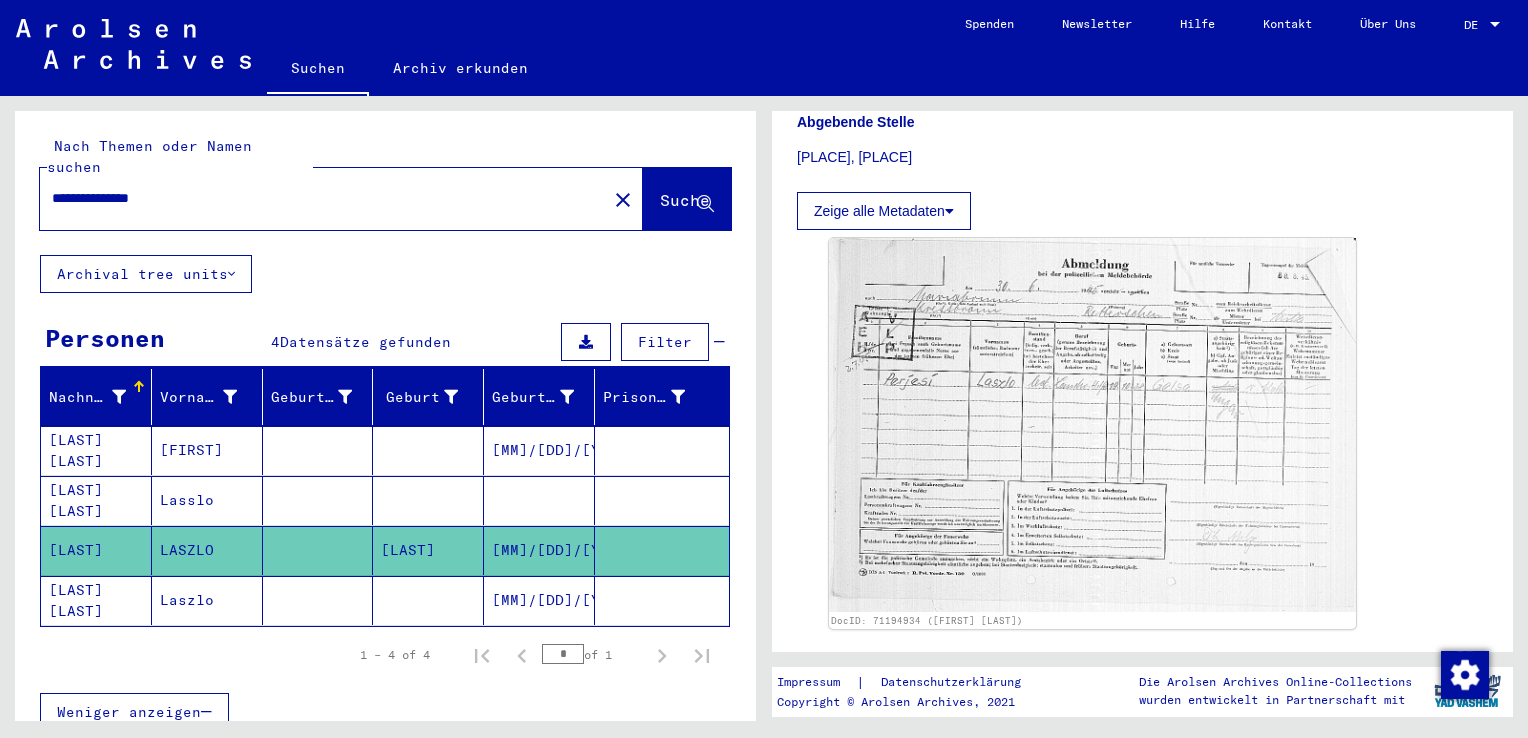 click on "[LAST] [LAST]" 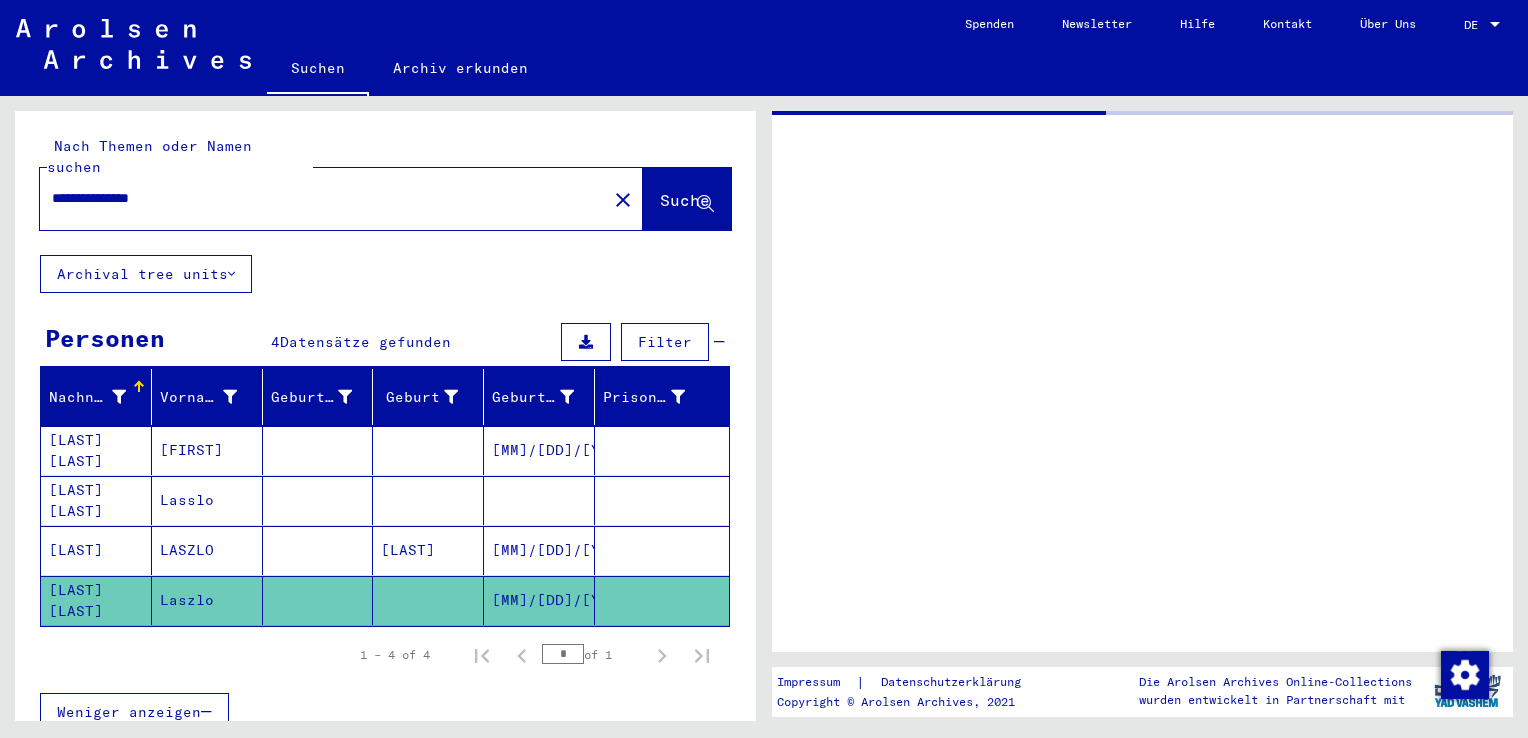 scroll, scrollTop: 0, scrollLeft: 0, axis: both 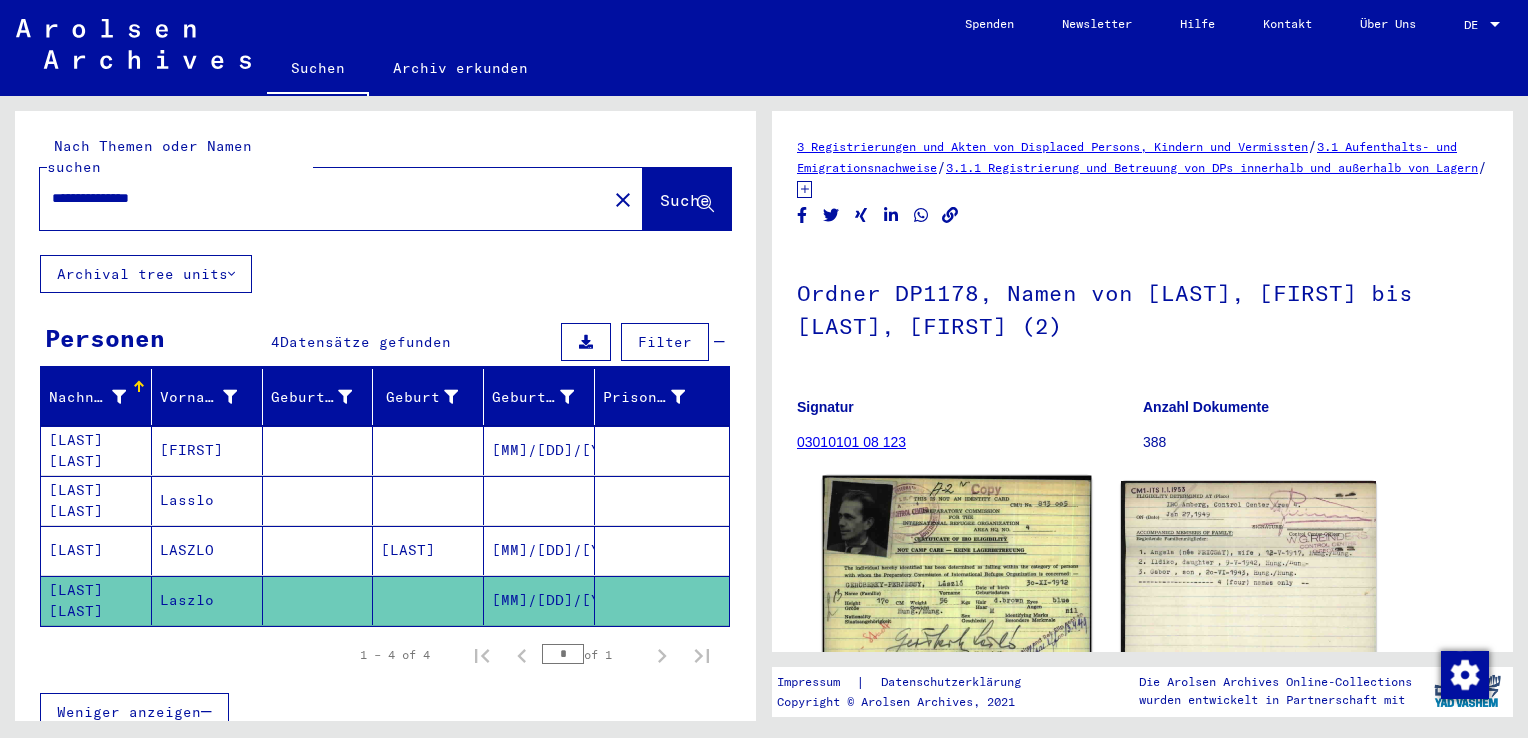 click 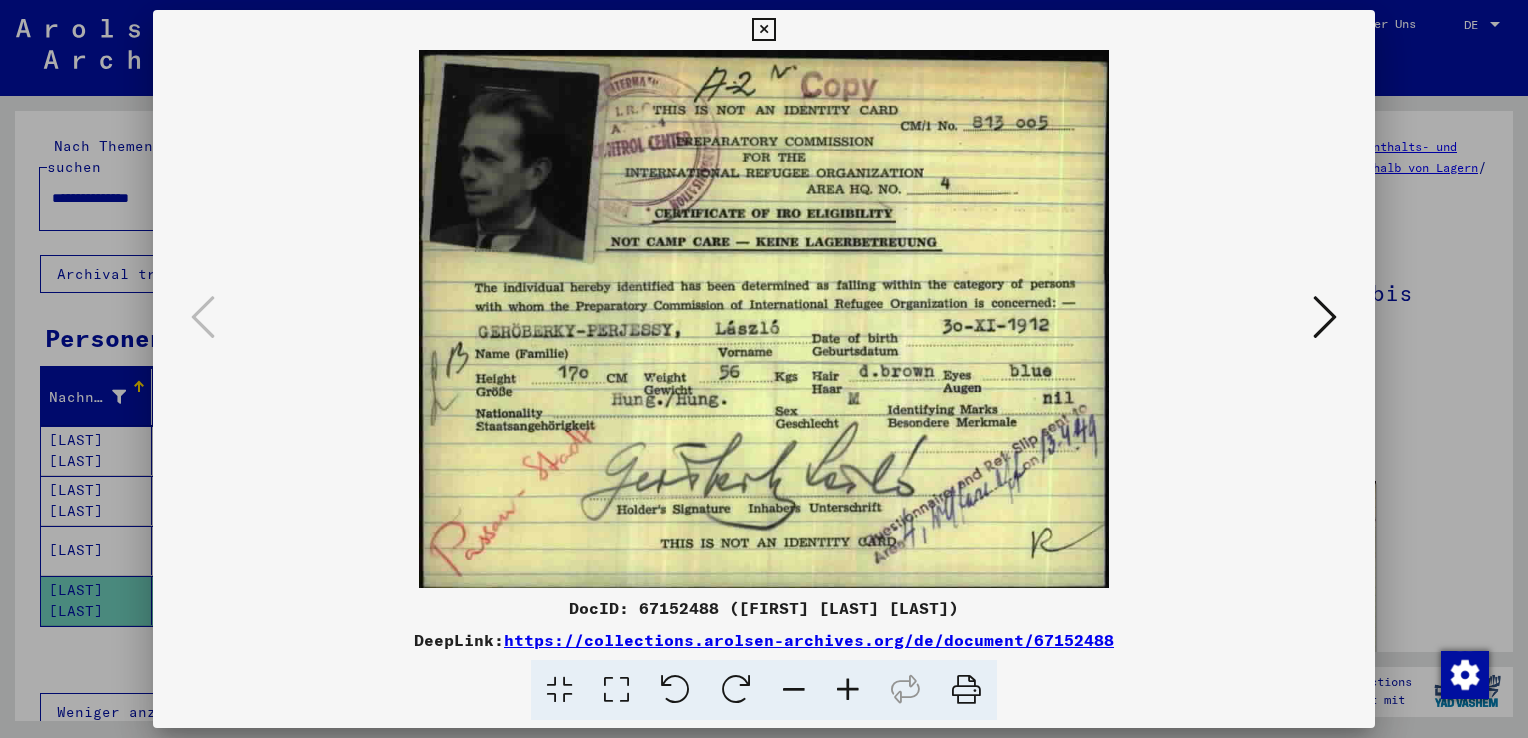 type 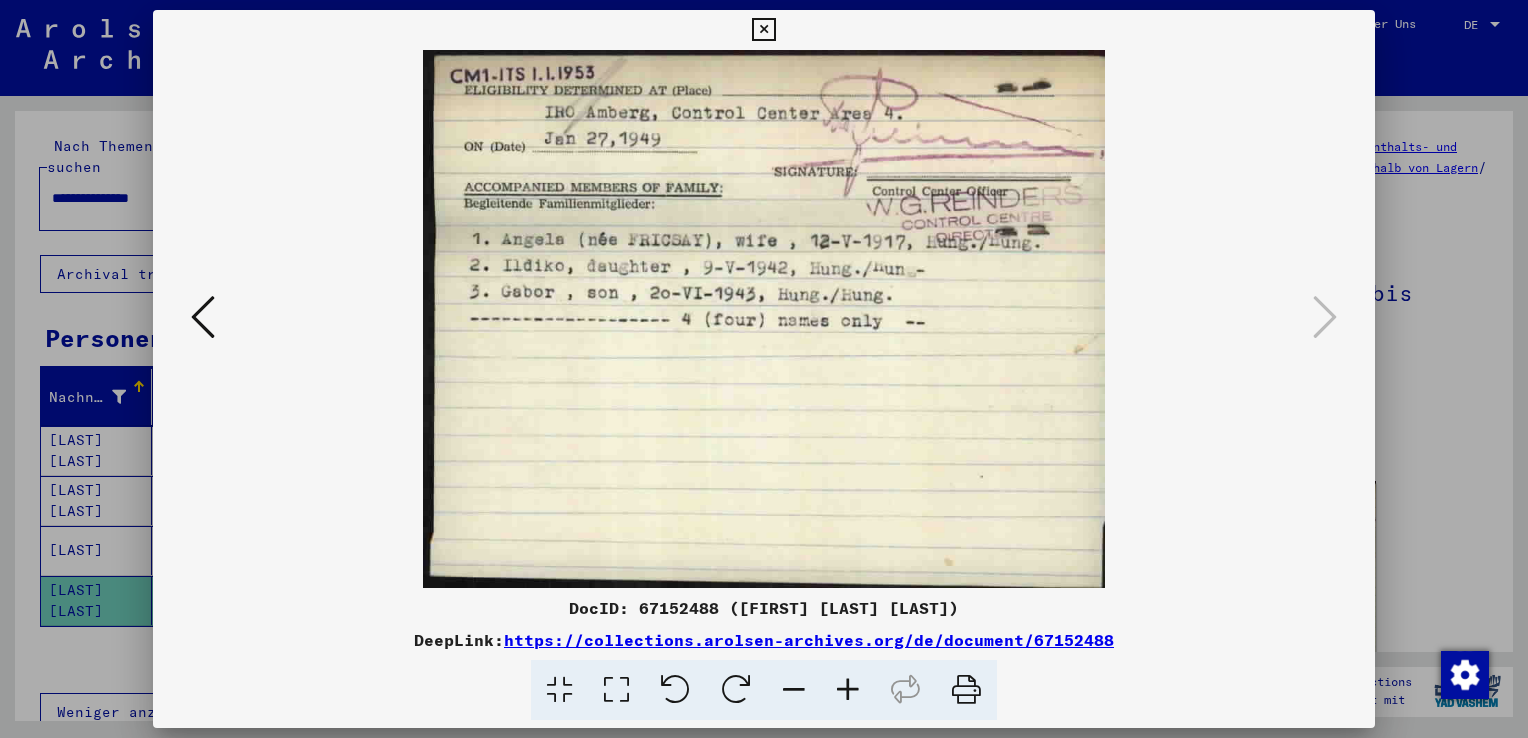 click at bounding box center (203, 317) 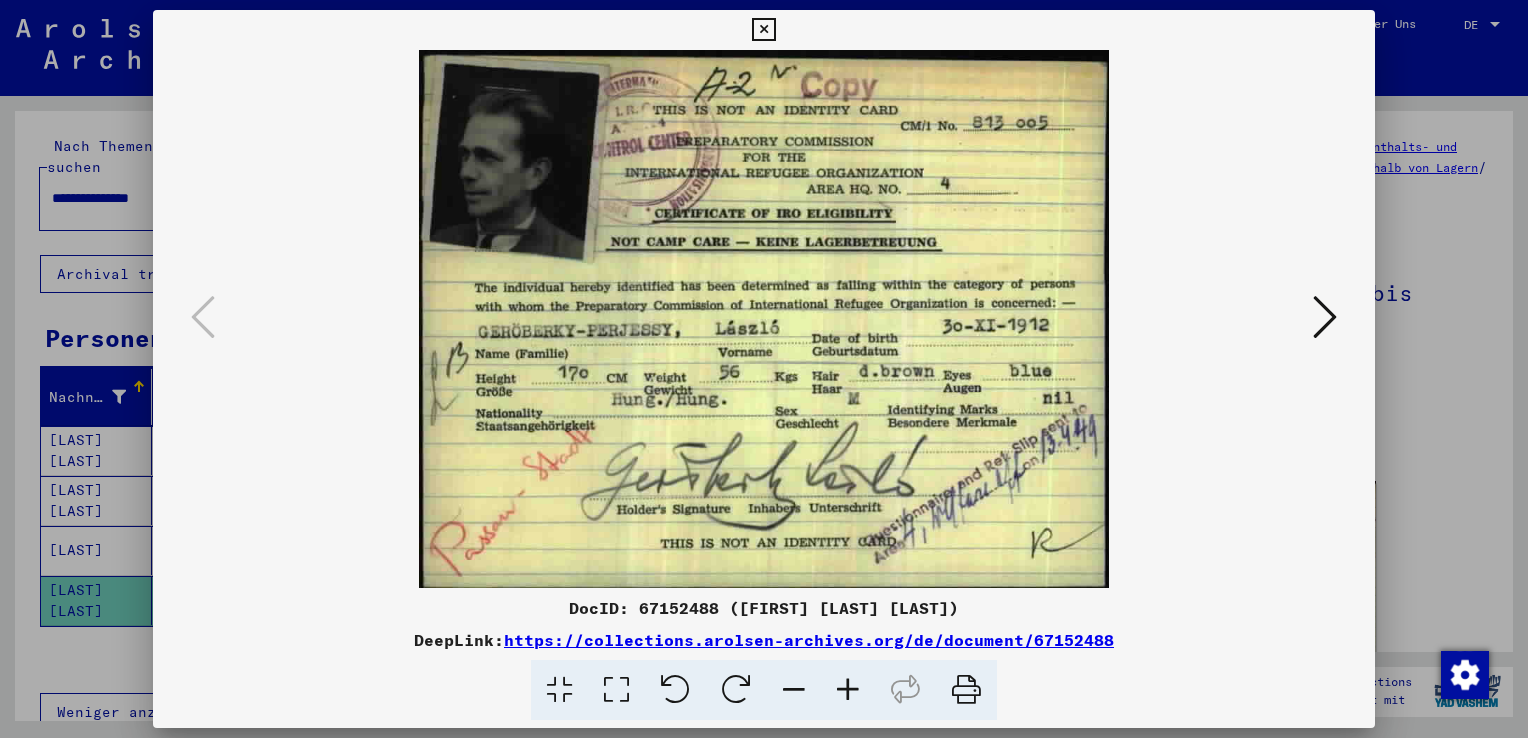 click at bounding box center (763, 30) 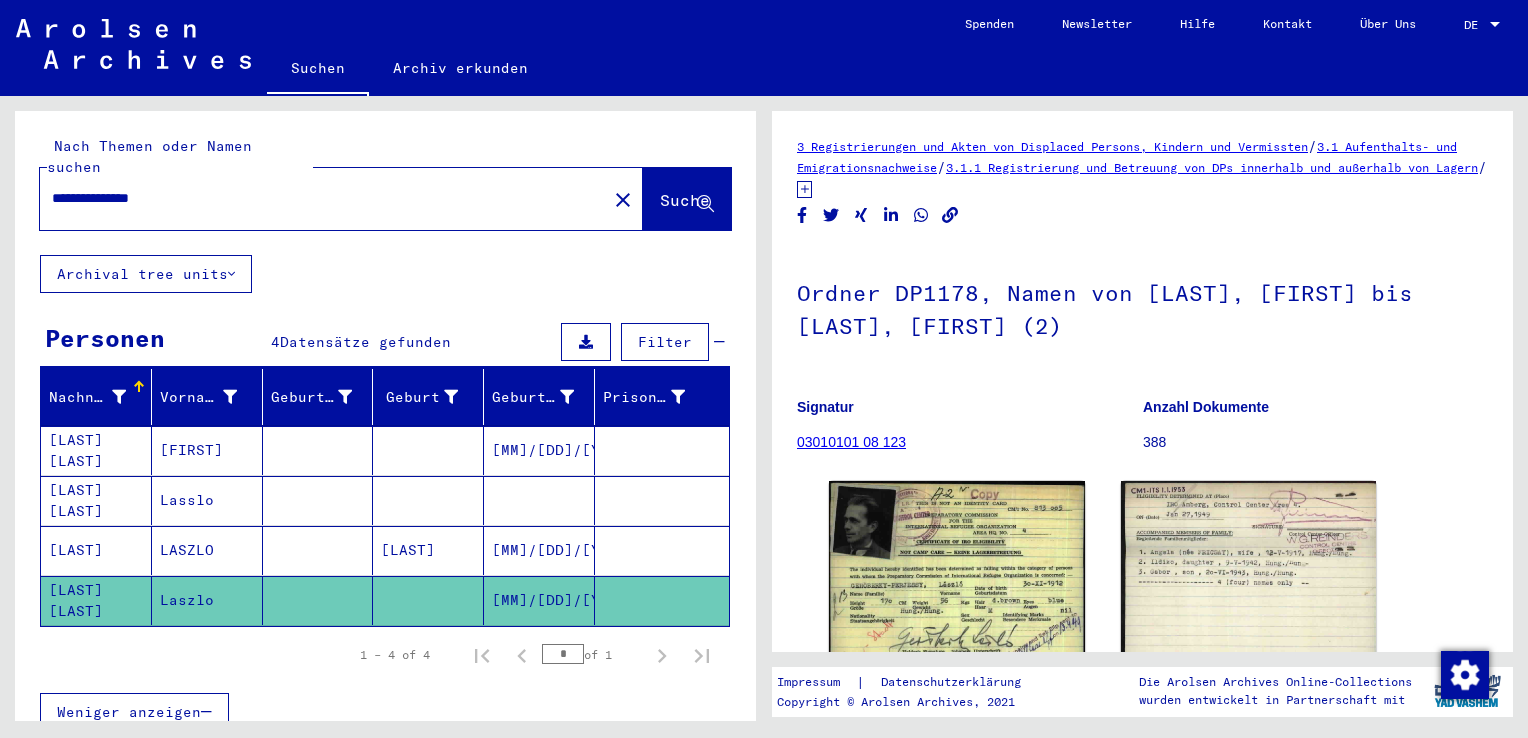 click on "[LAST]" at bounding box center [96, 600] 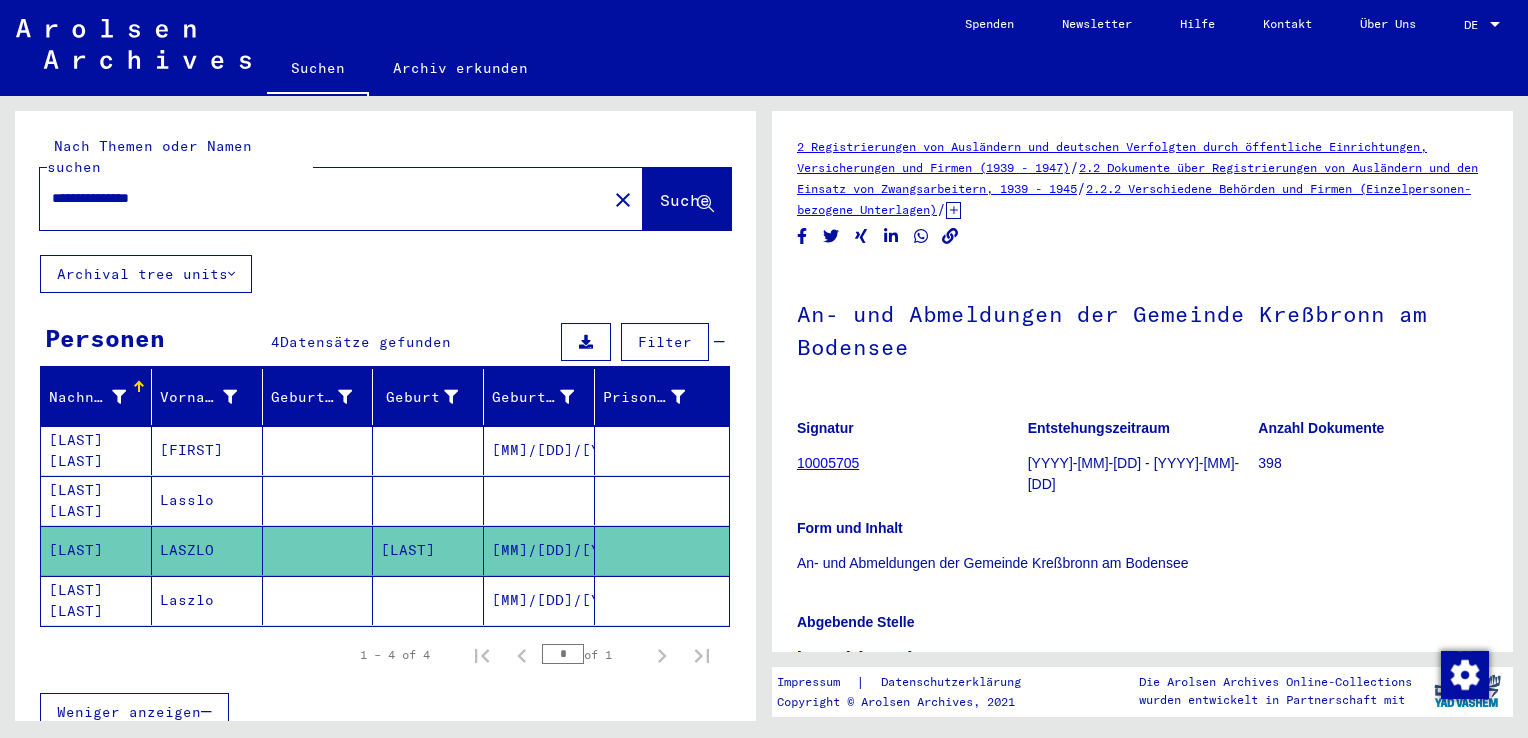 scroll, scrollTop: 0, scrollLeft: 0, axis: both 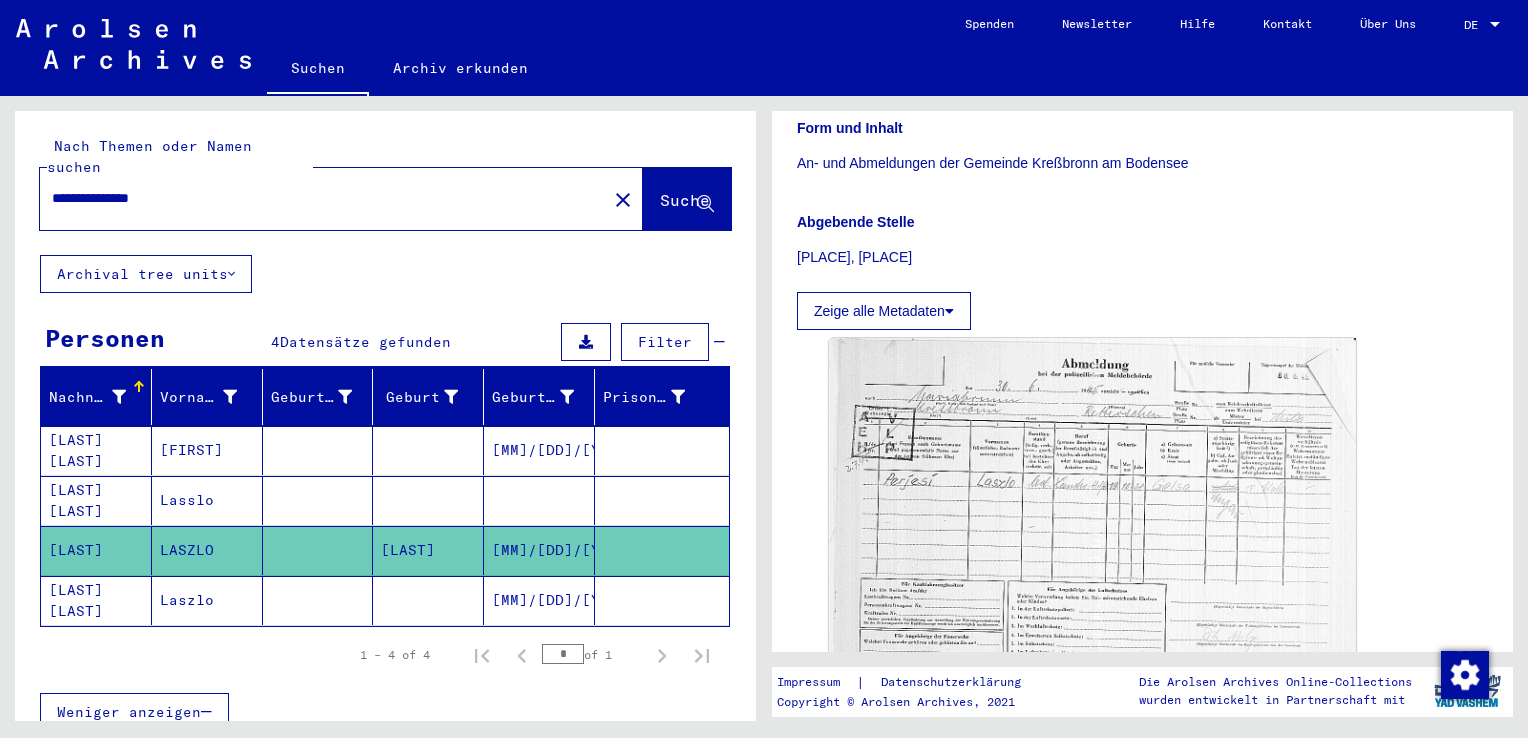 click on "[LAST] [LAST]" at bounding box center [96, 550] 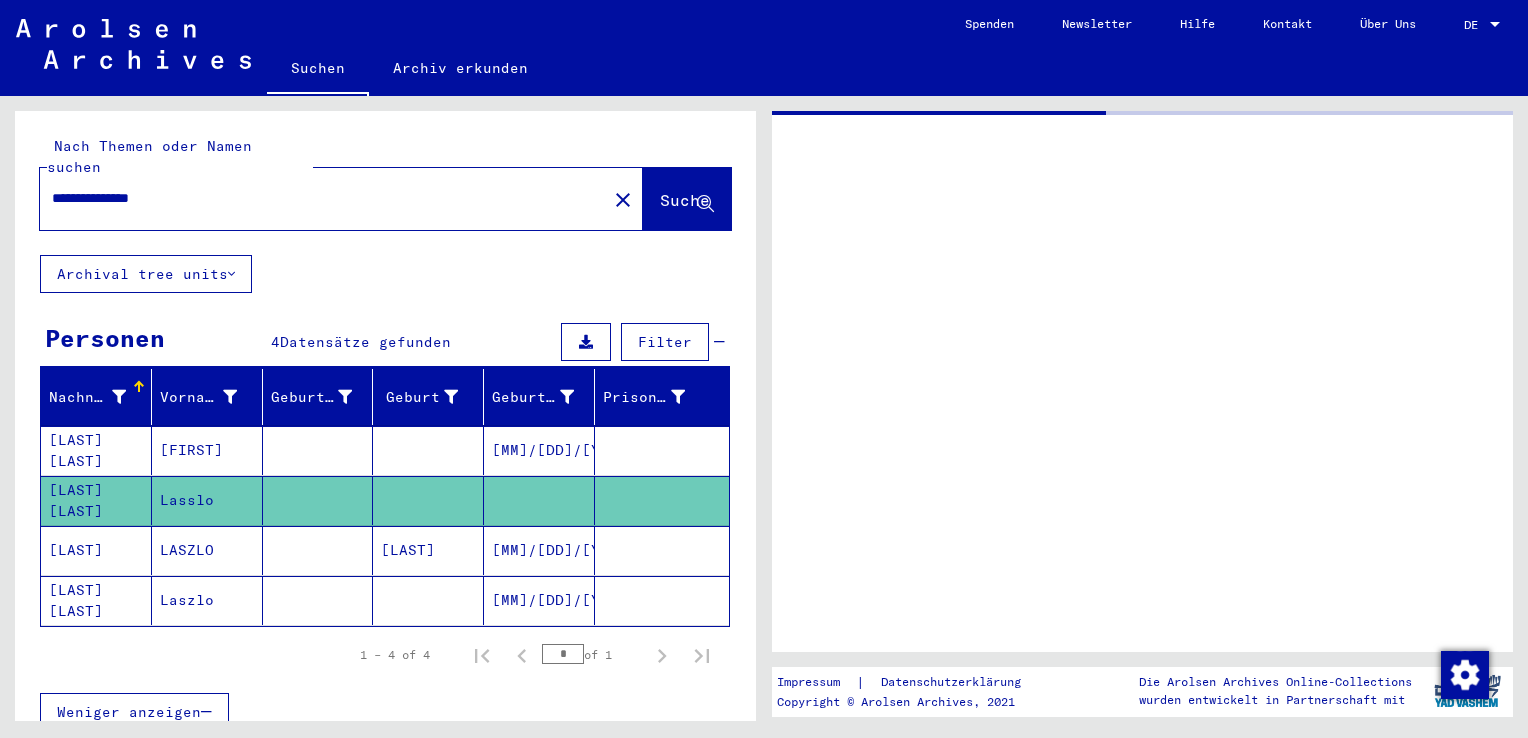 scroll, scrollTop: 0, scrollLeft: 0, axis: both 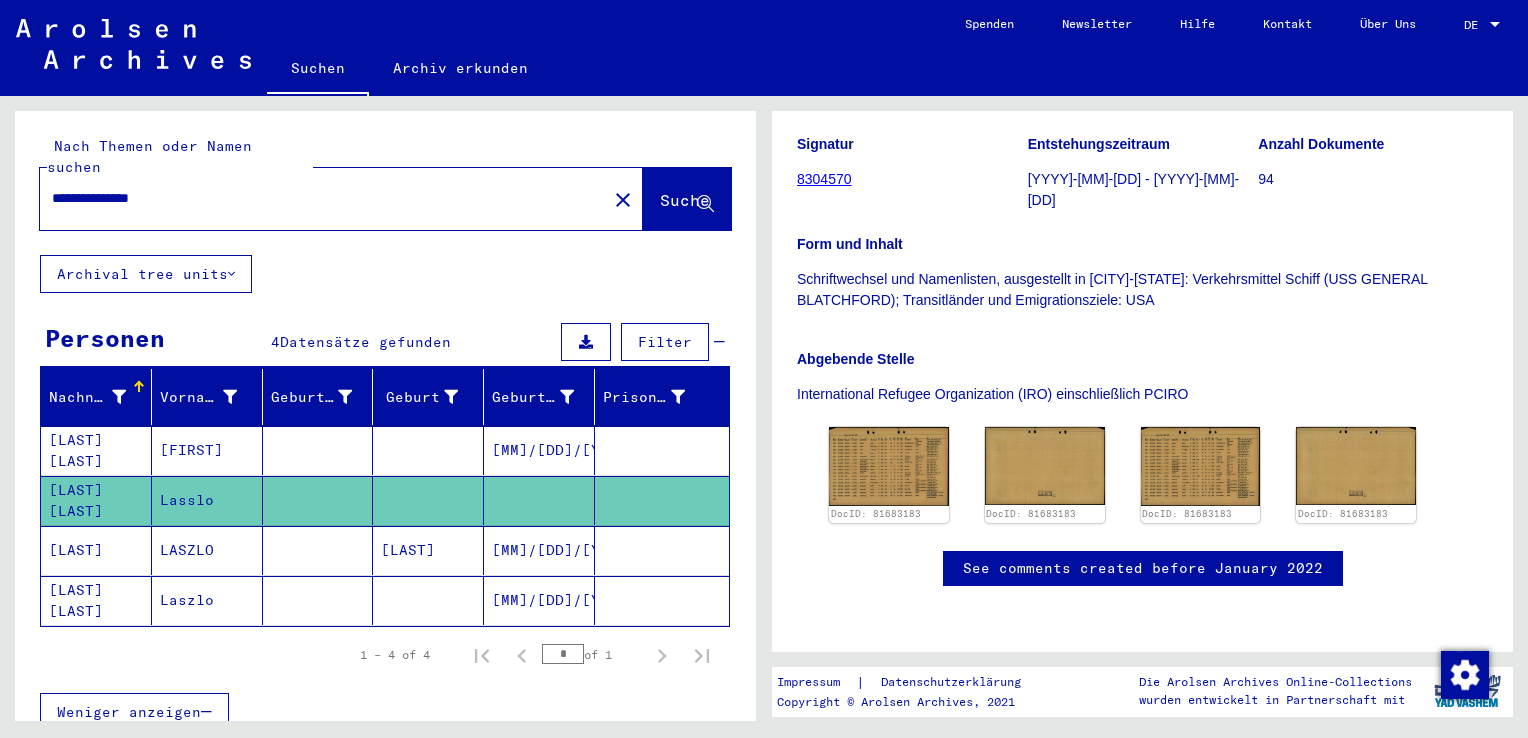 click on "[LAST] [LAST]" at bounding box center (96, 500) 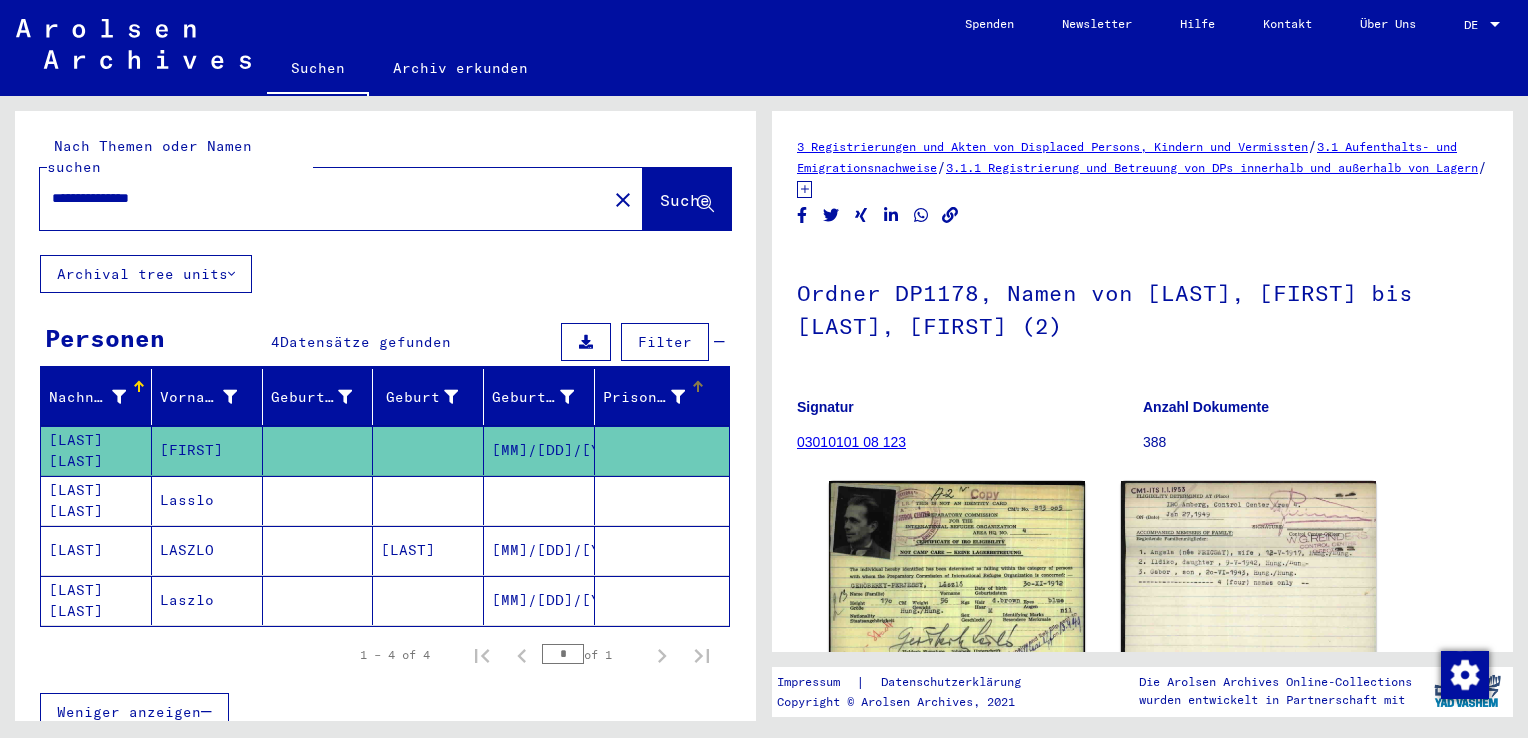 scroll, scrollTop: 0, scrollLeft: 0, axis: both 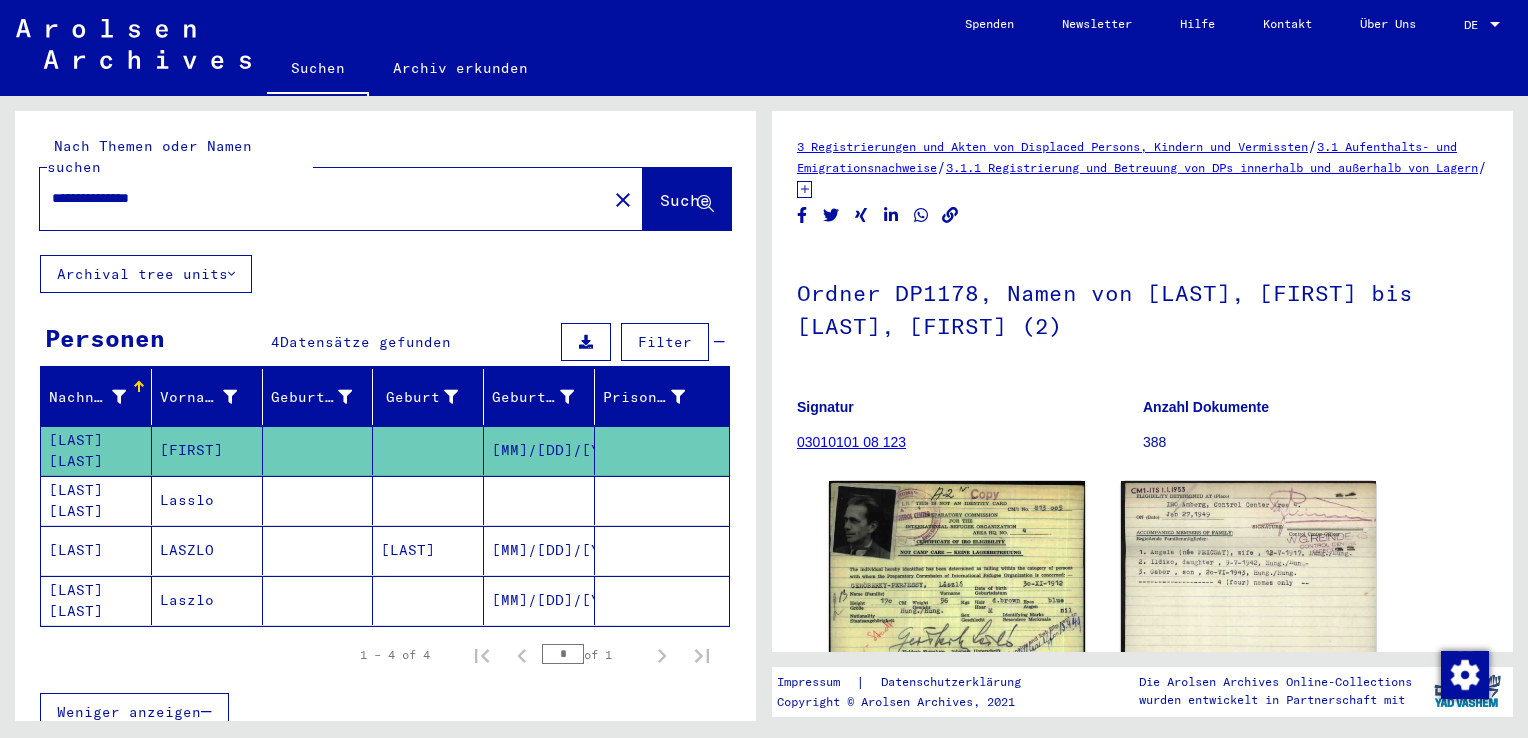 click on "[MM]/[DD]/[YYYY]" 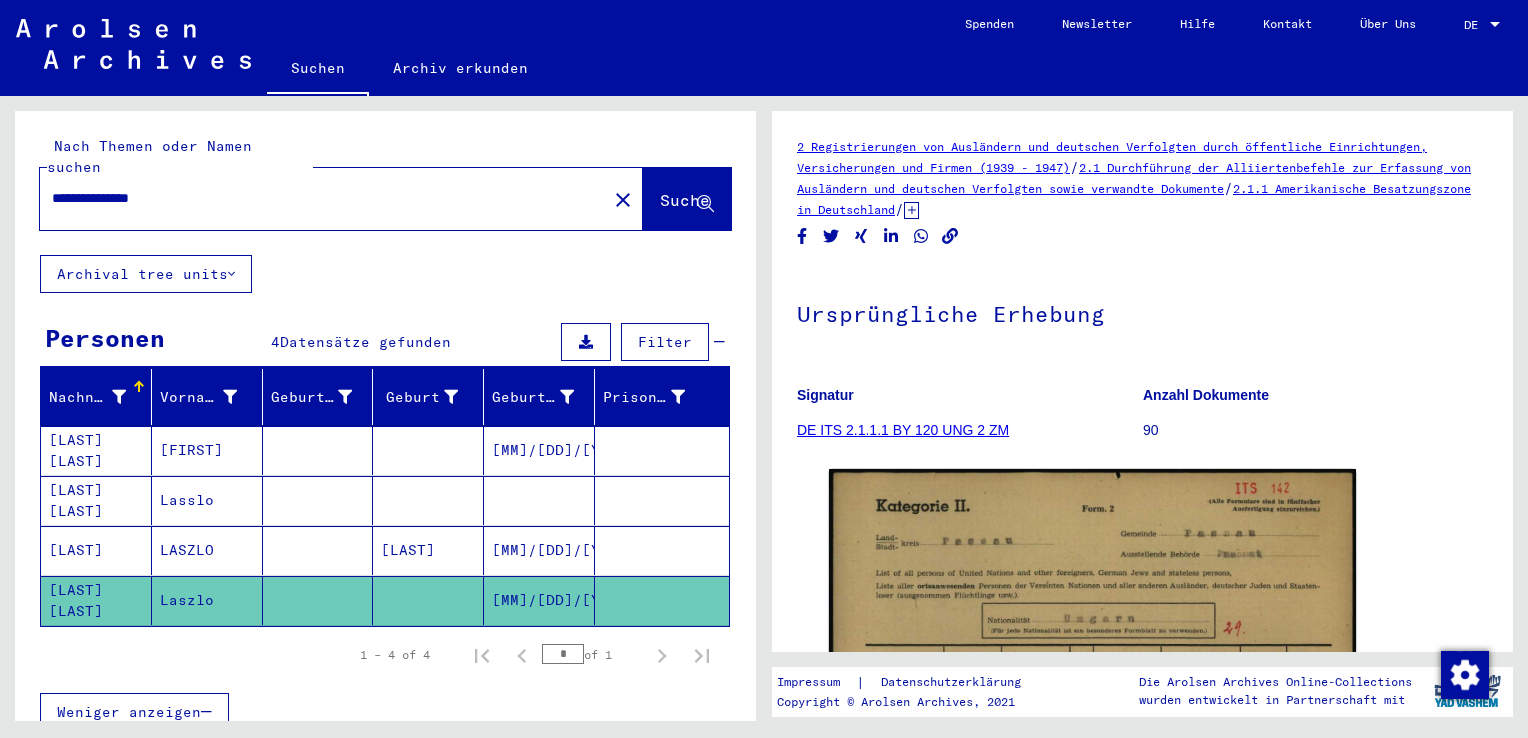 scroll, scrollTop: 0, scrollLeft: 0, axis: both 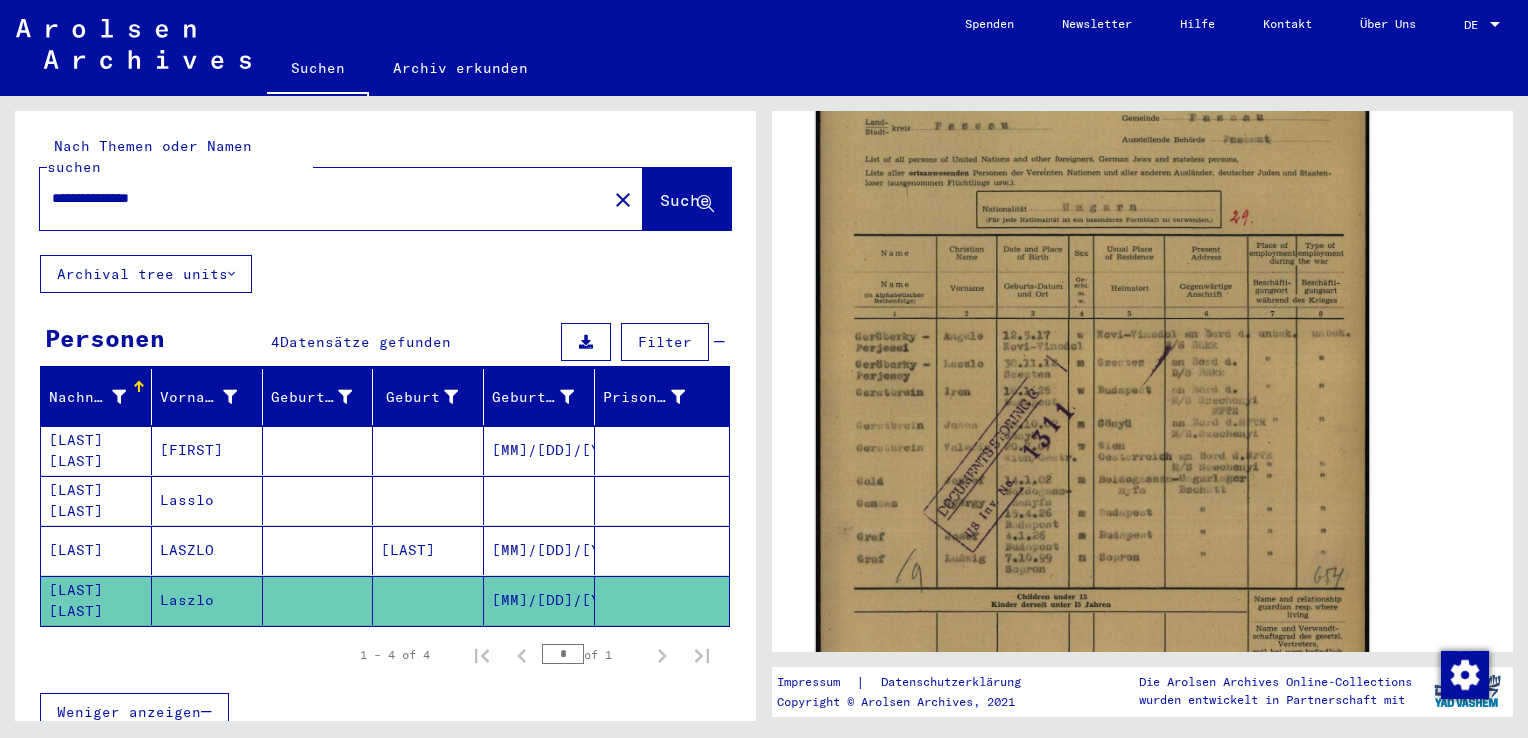 click 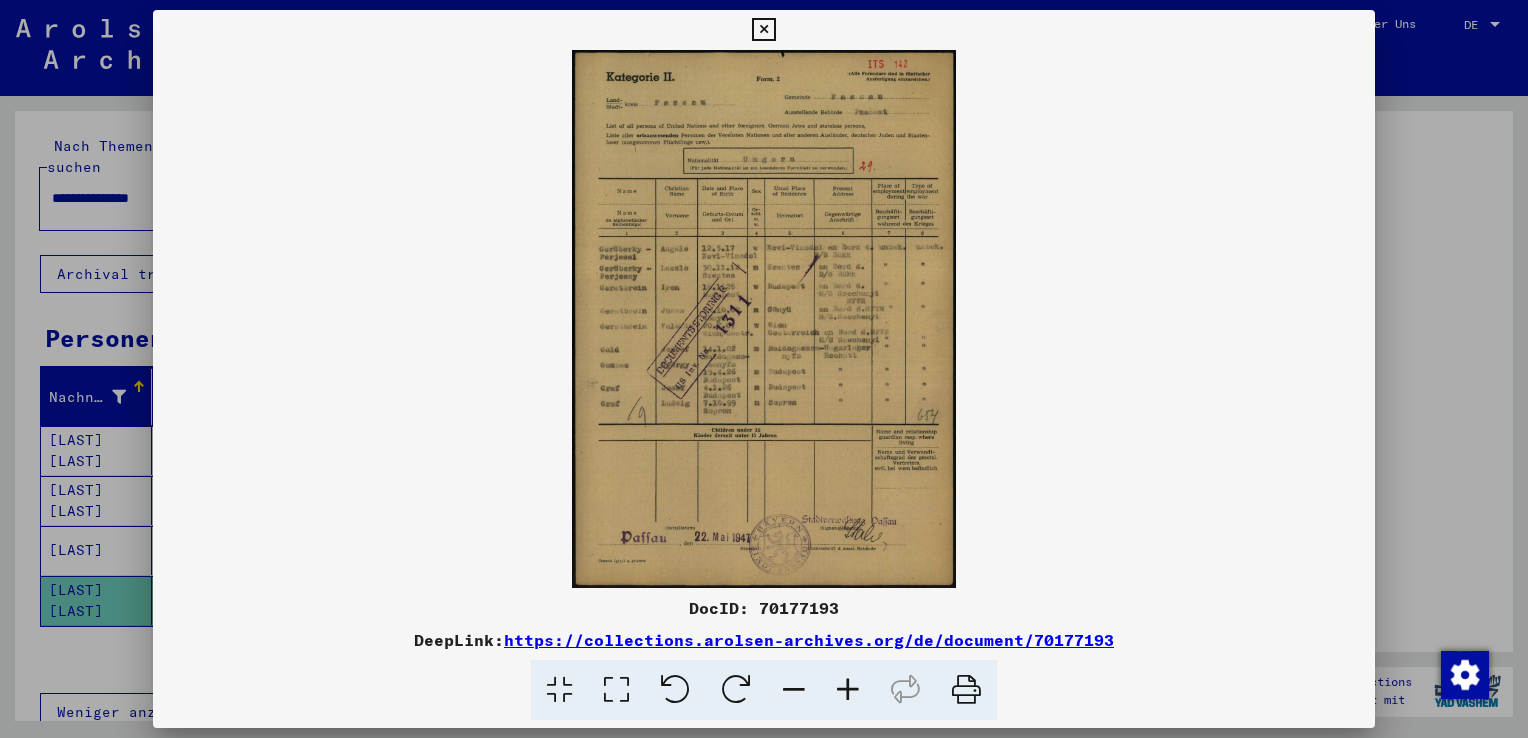 click at bounding box center [764, 319] 